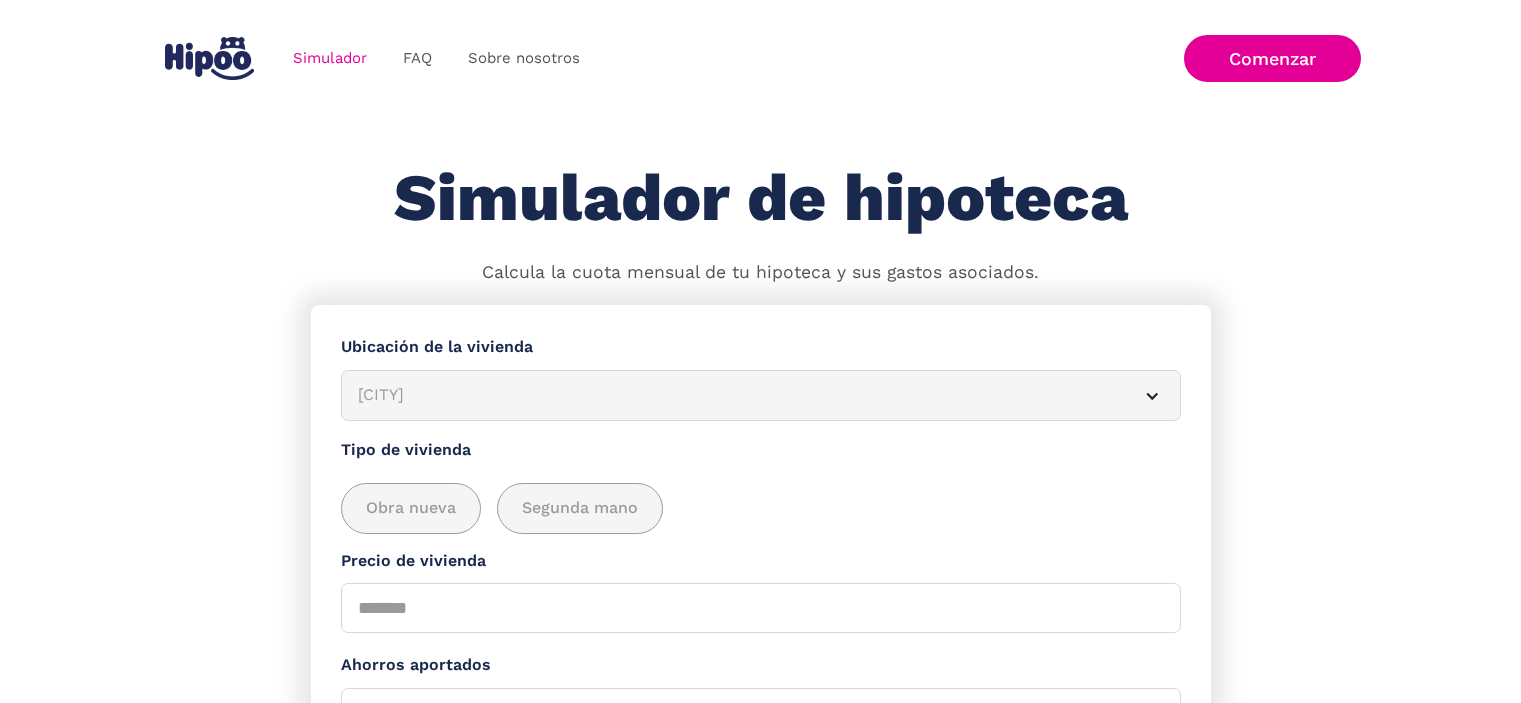 scroll, scrollTop: 0, scrollLeft: 0, axis: both 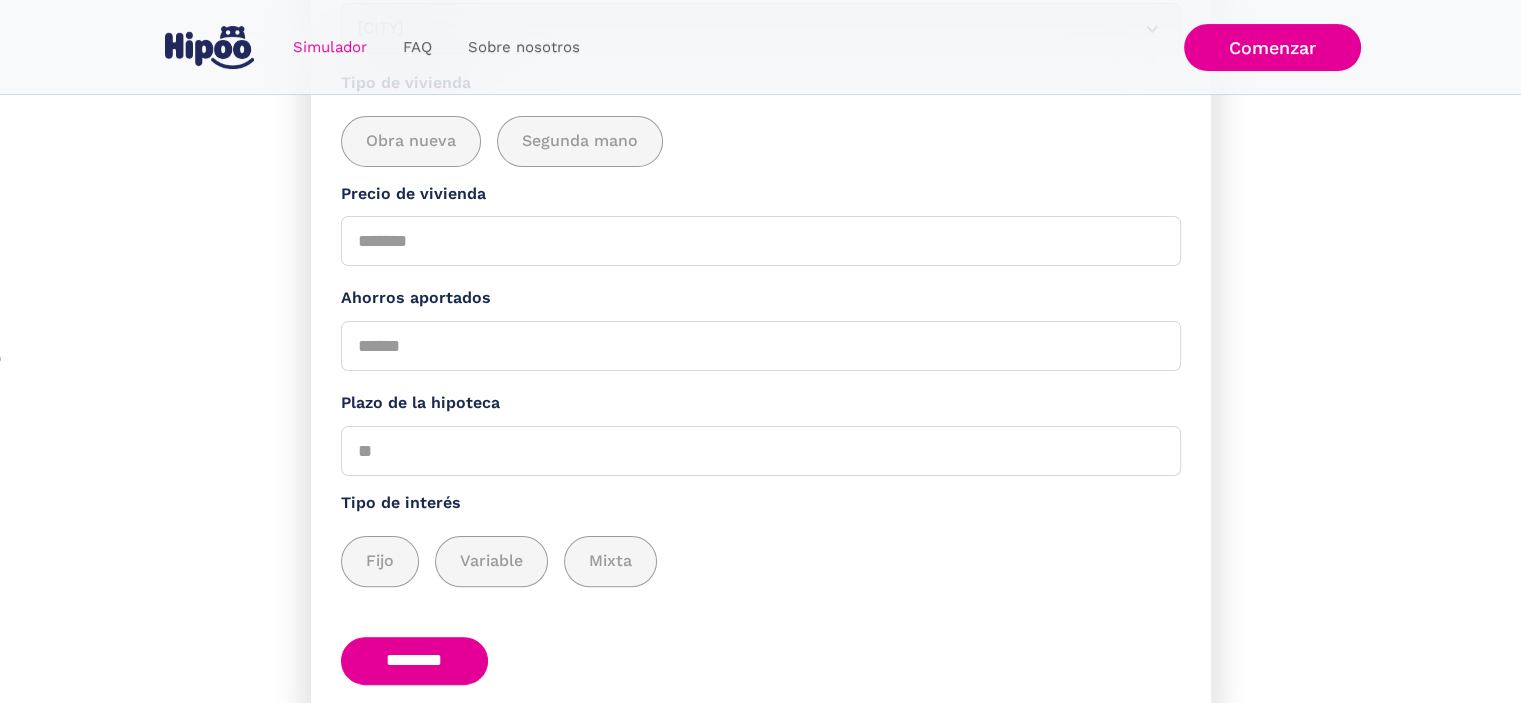 drag, startPoint x: 0, startPoint y: 0, endPoint x: 1519, endPoint y: 303, distance: 1548.9254 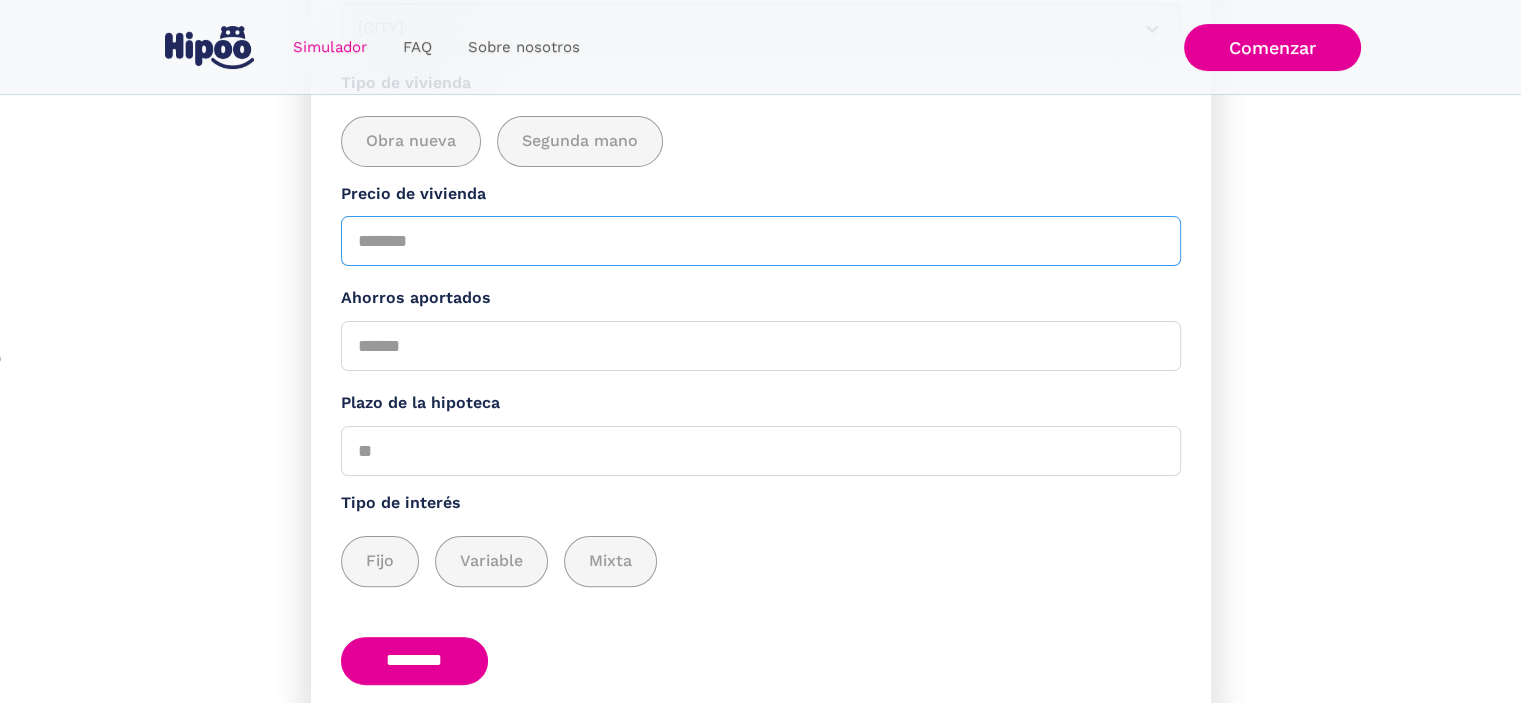 click on "Precio de vivienda" at bounding box center (761, 241) 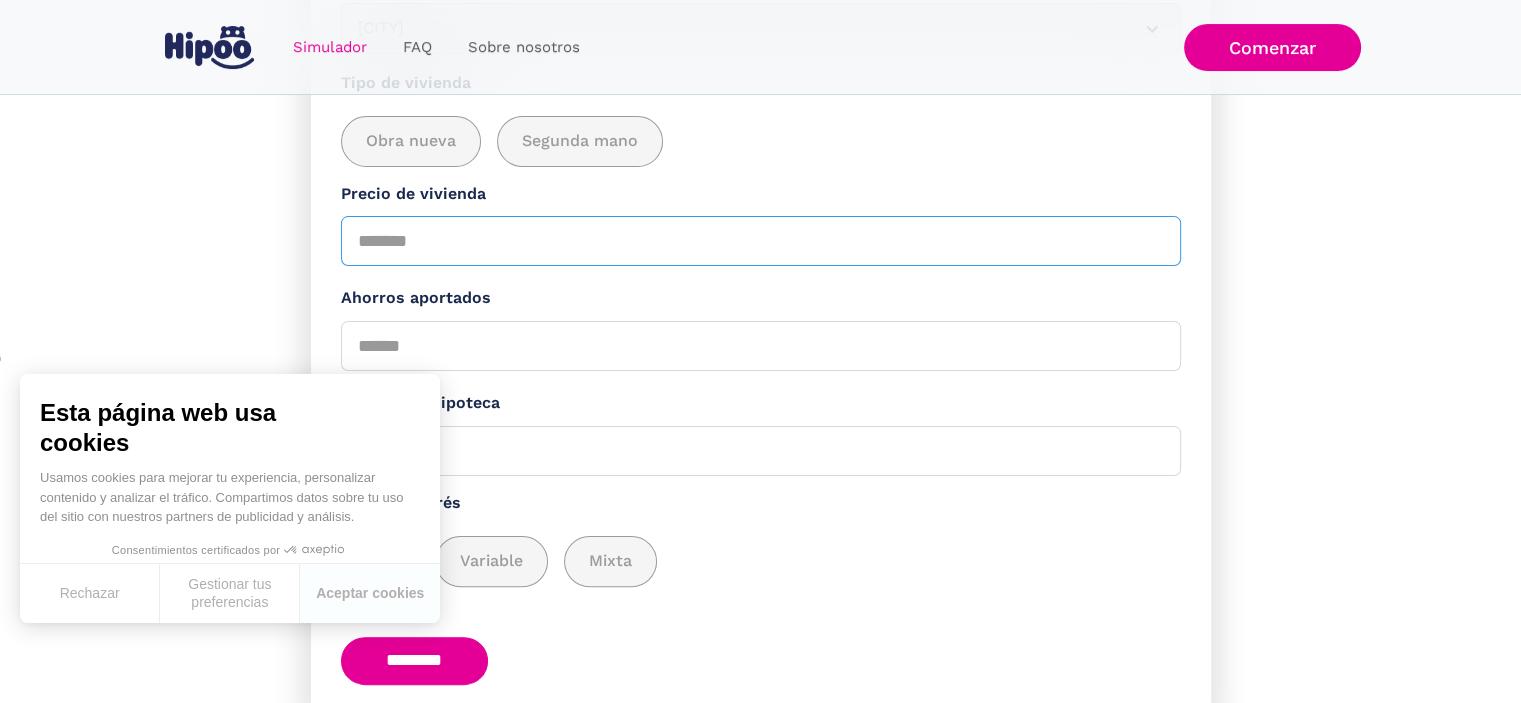 type on "*******" 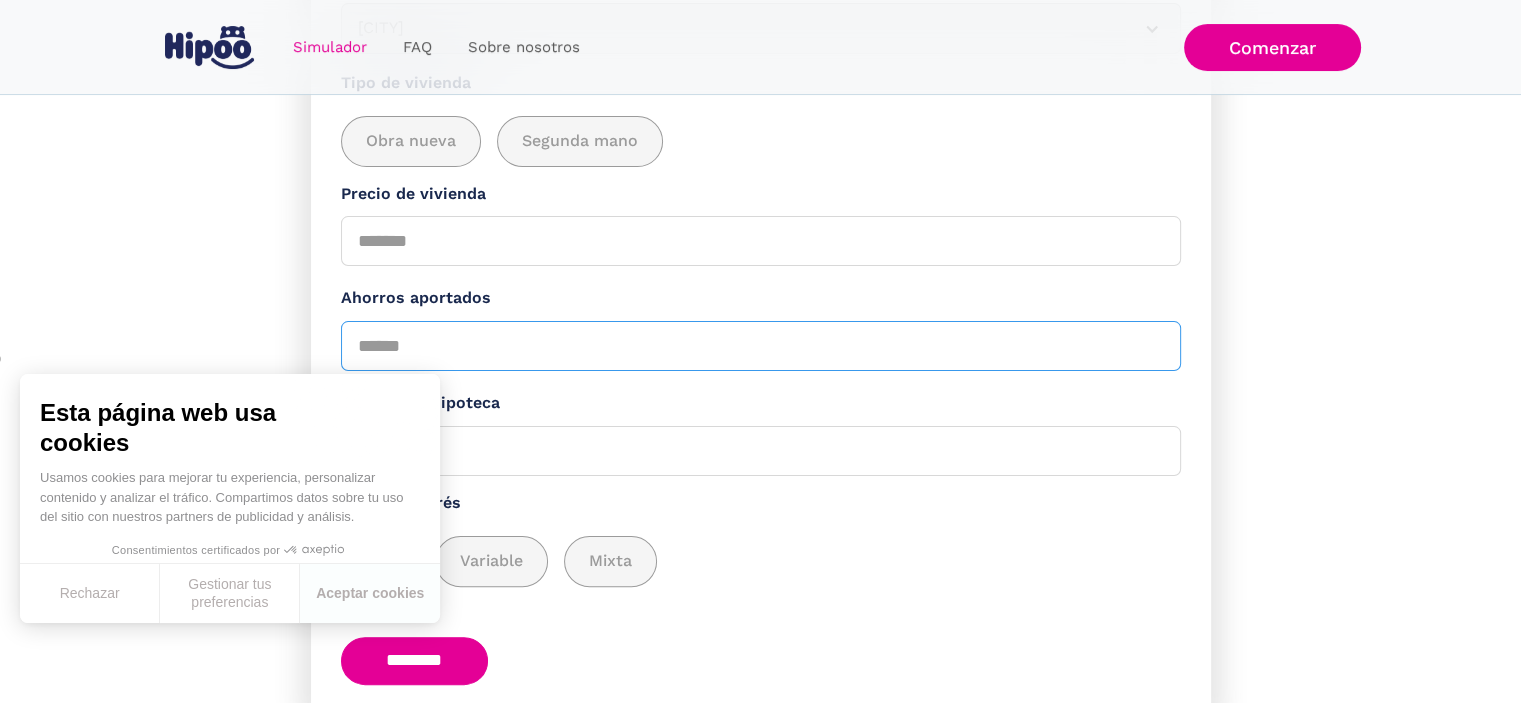 click on "Ahorros aportados" at bounding box center [761, 346] 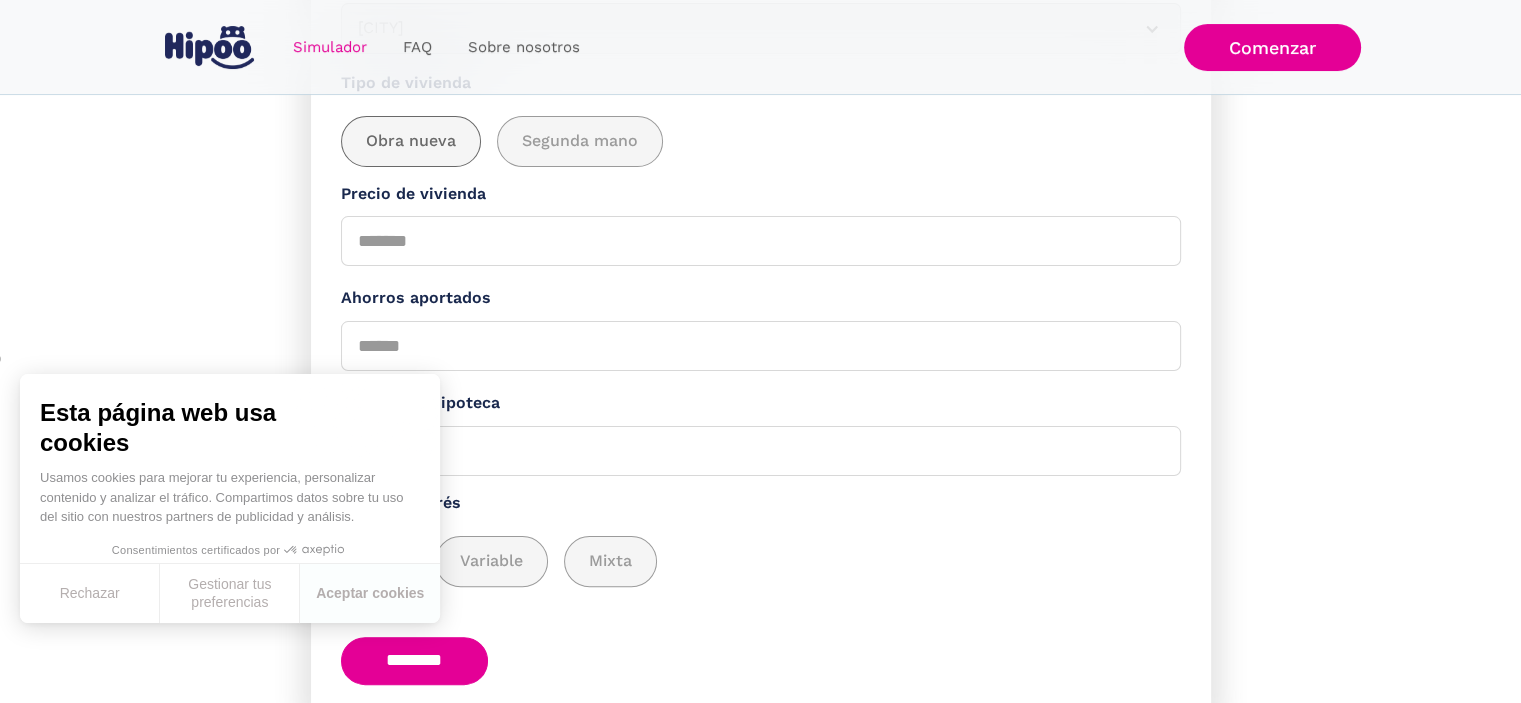 click on "Obra nueva" at bounding box center [411, 141] 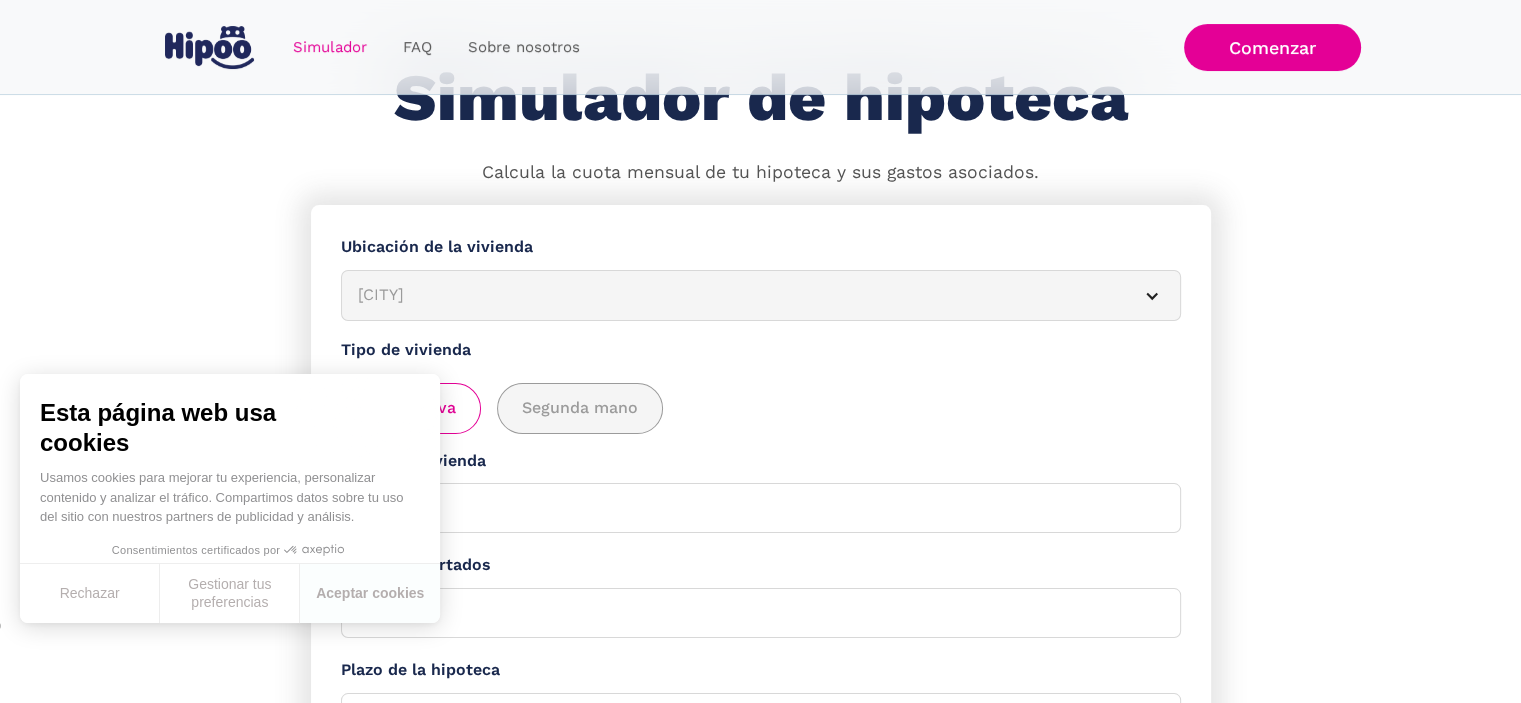 scroll, scrollTop: 186, scrollLeft: 0, axis: vertical 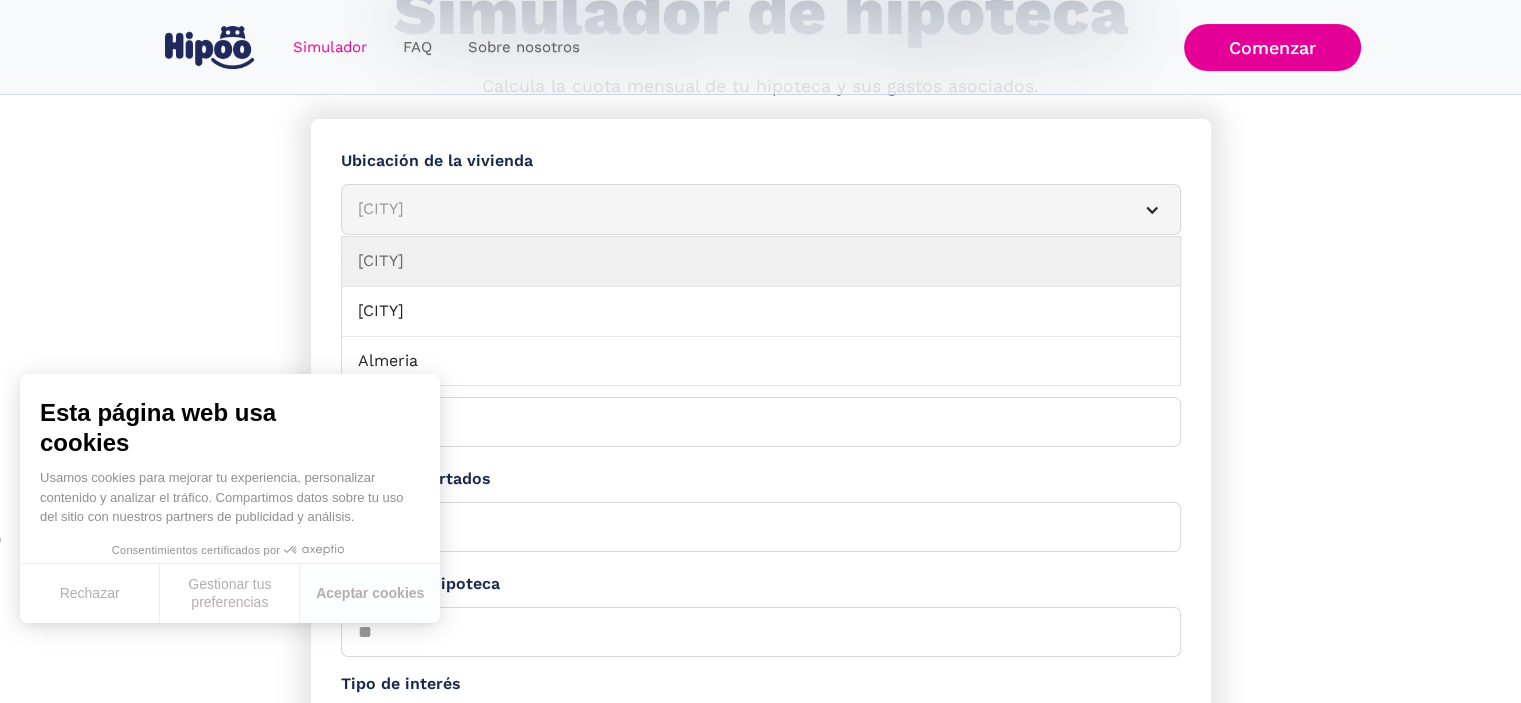click at bounding box center (1152, 210) 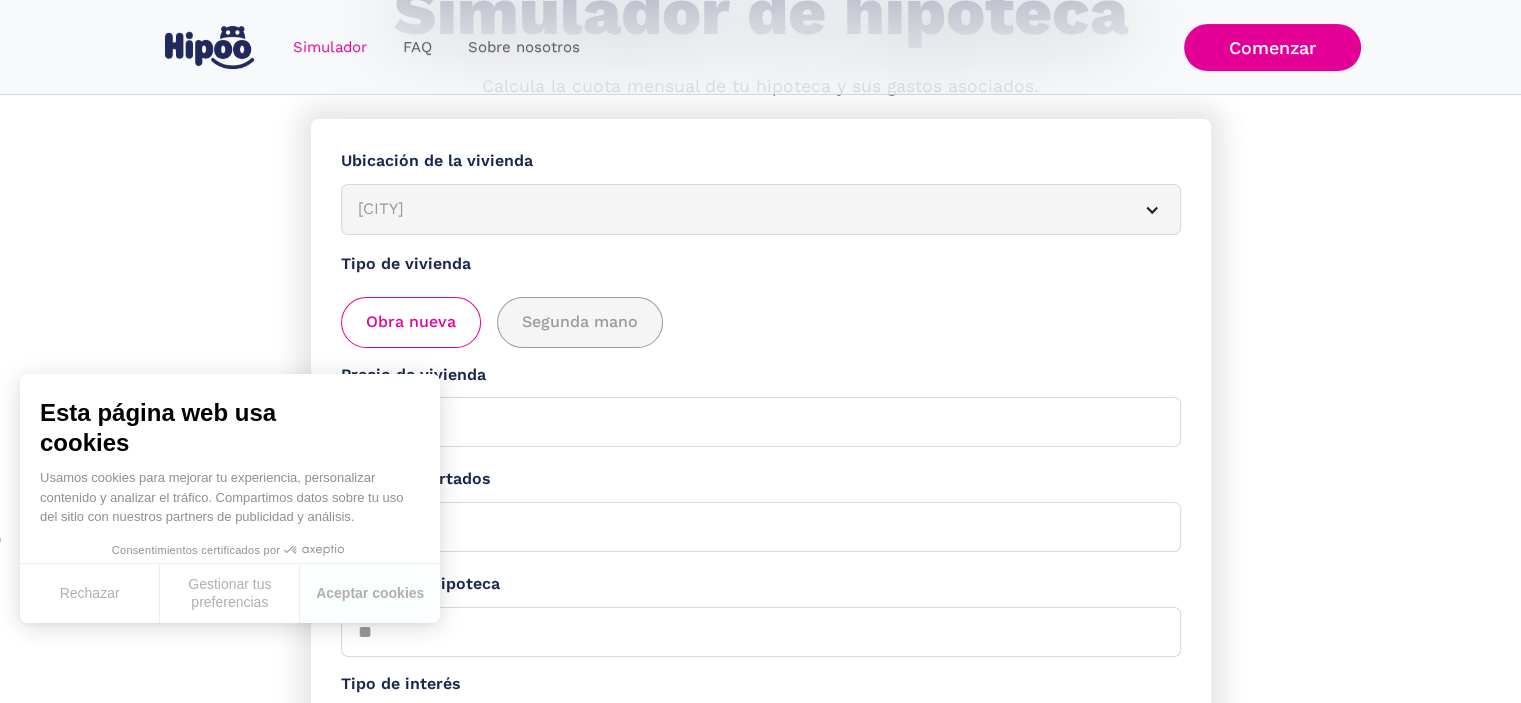 click at bounding box center (1152, 210) 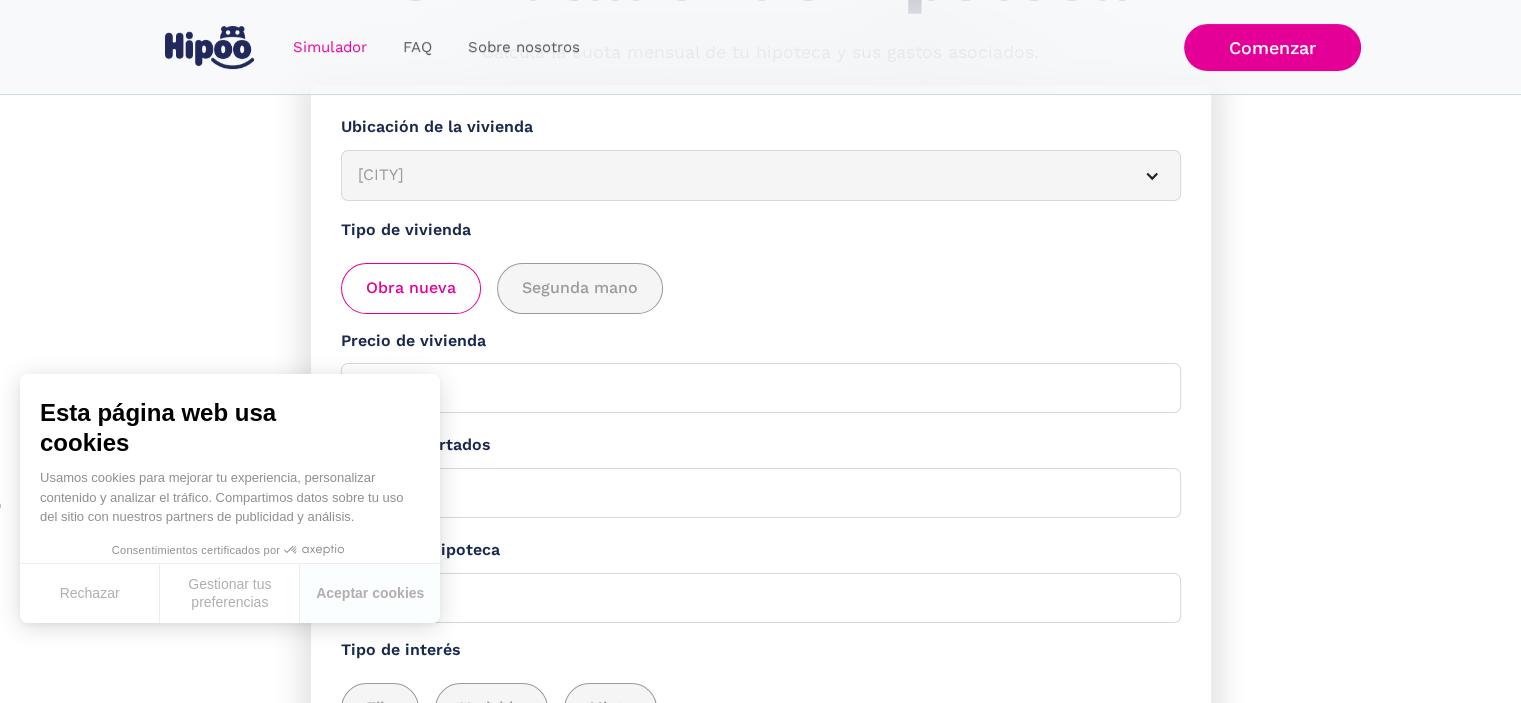 scroll, scrollTop: 232, scrollLeft: 0, axis: vertical 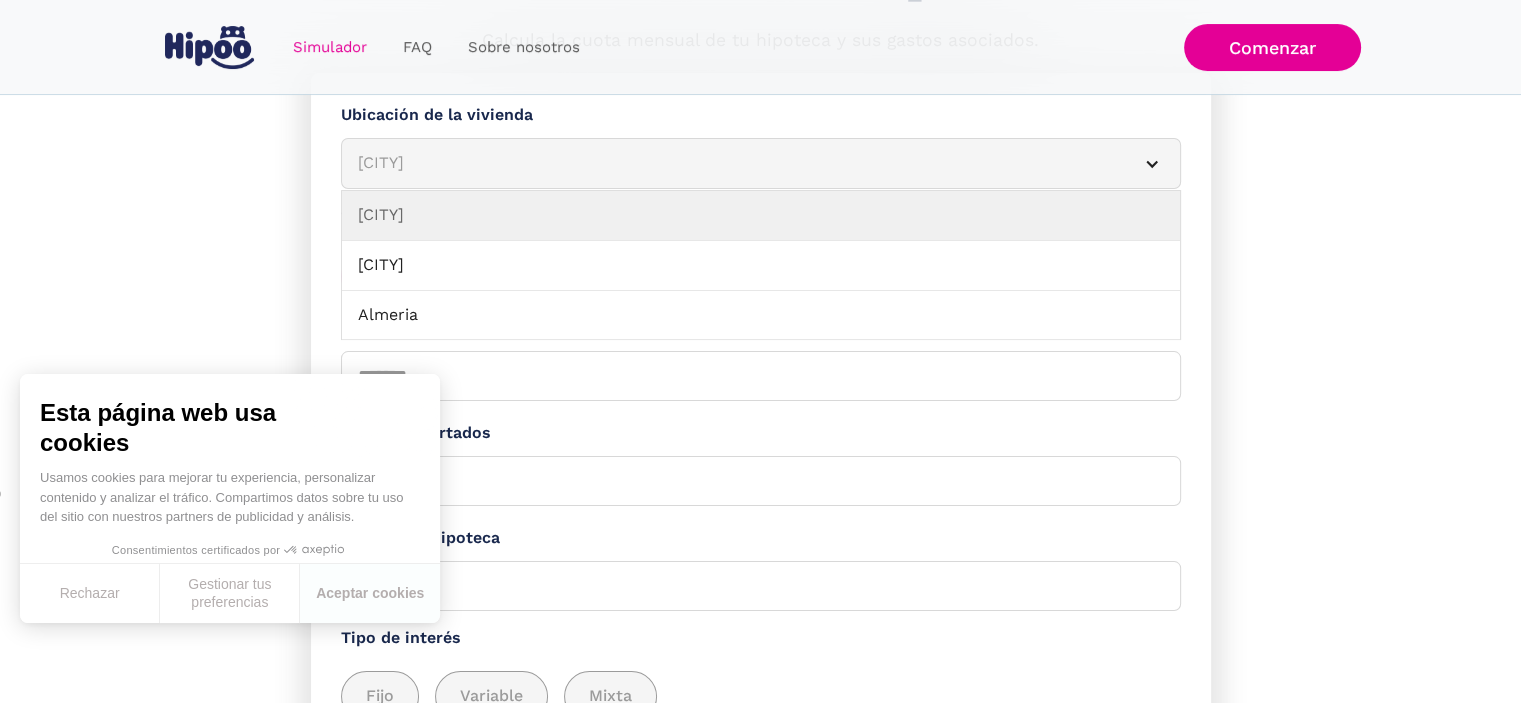 click at bounding box center [1152, 164] 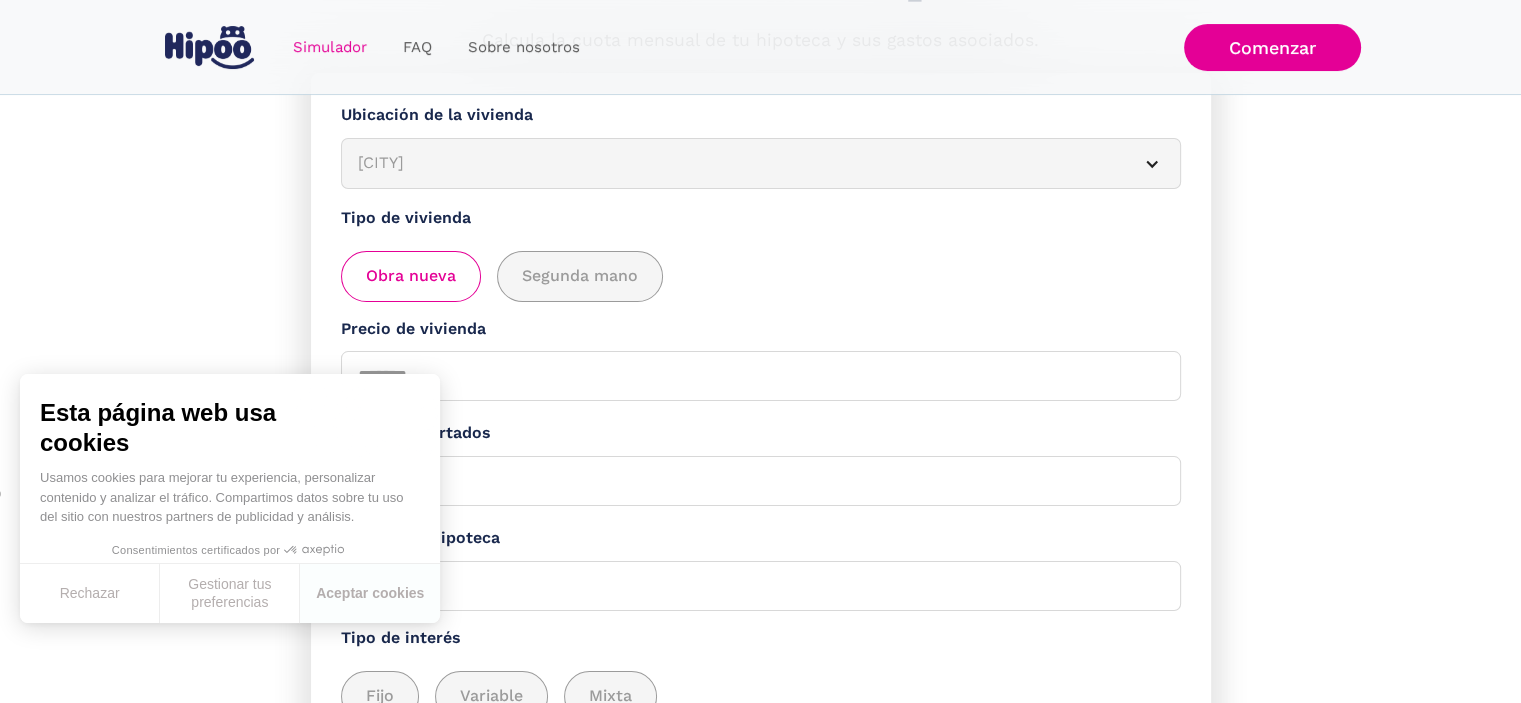 scroll, scrollTop: 272, scrollLeft: 0, axis: vertical 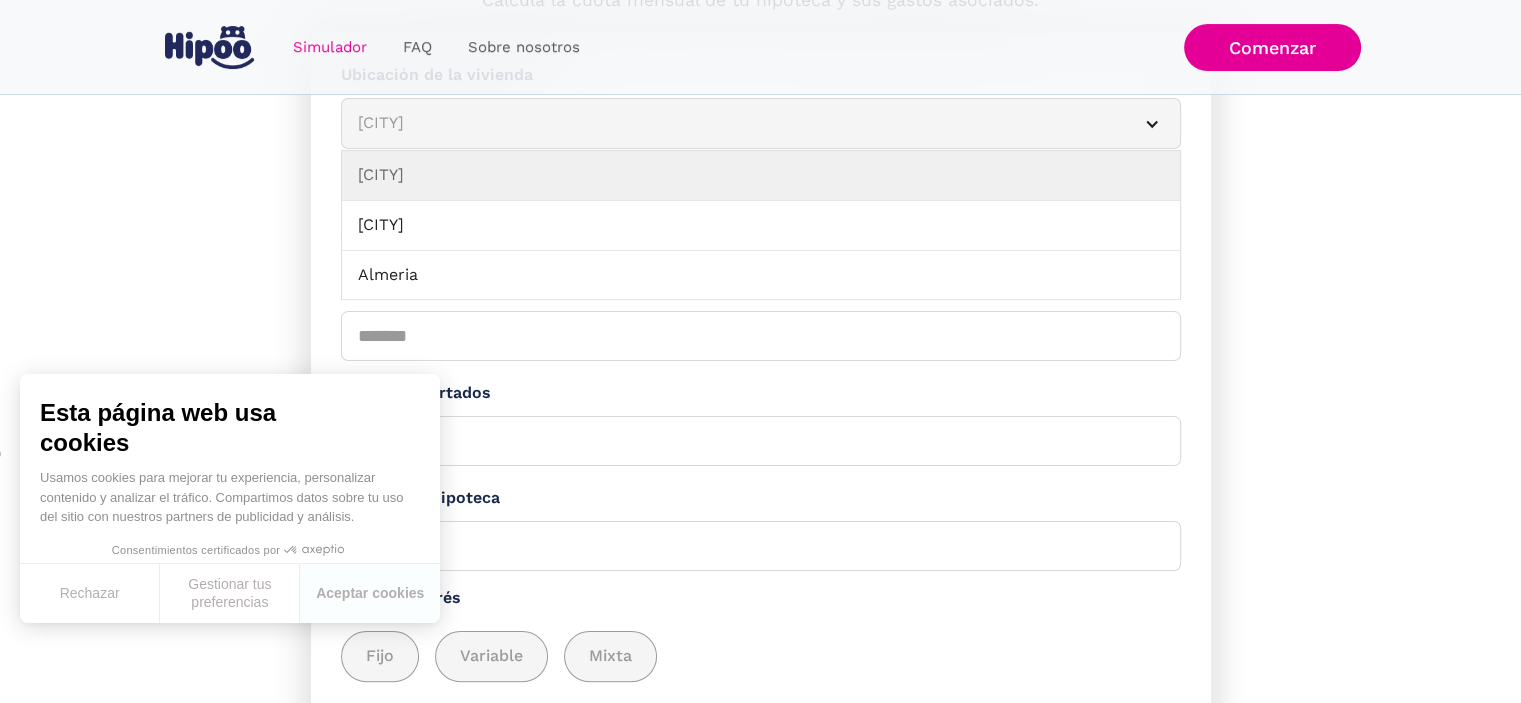 click on "[CITY]" at bounding box center (737, 123) 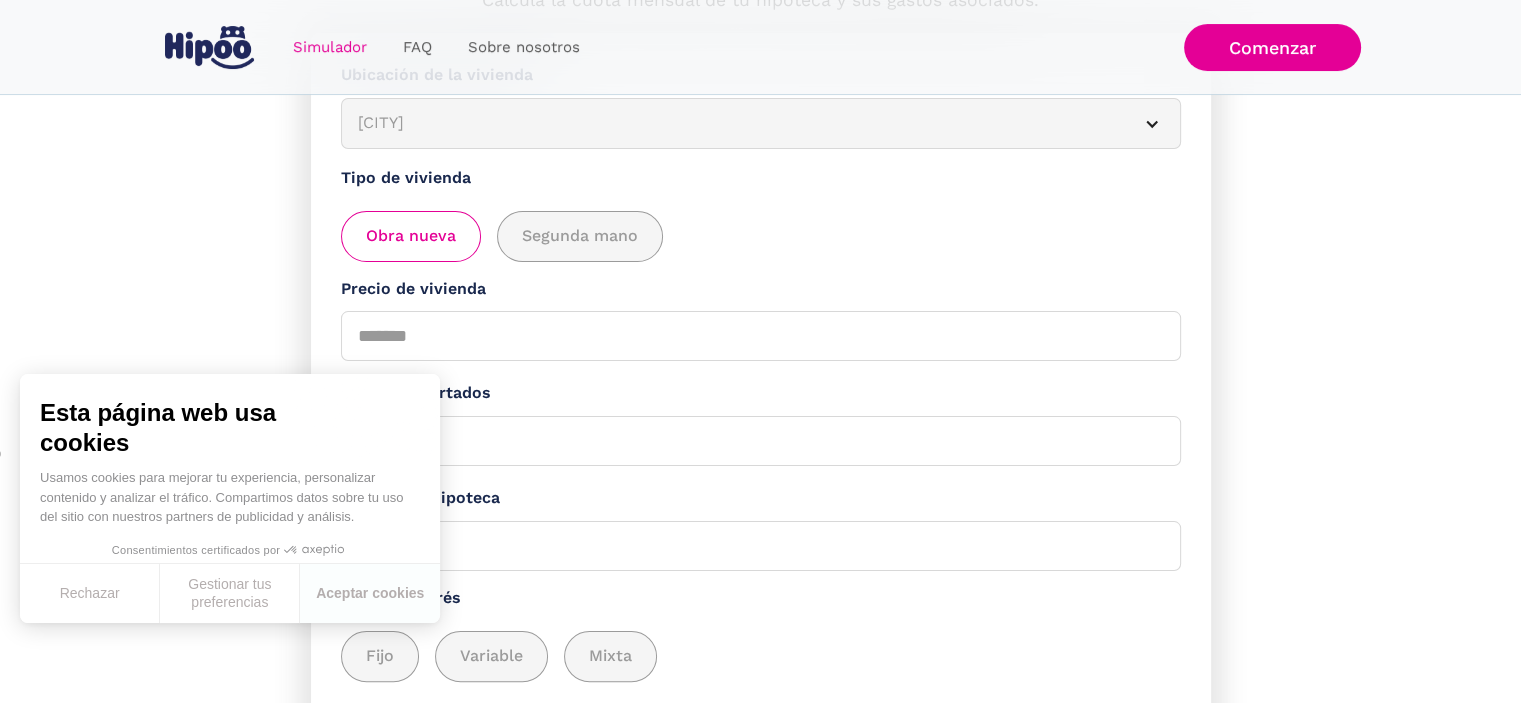click on "[CITY]" at bounding box center (737, 123) 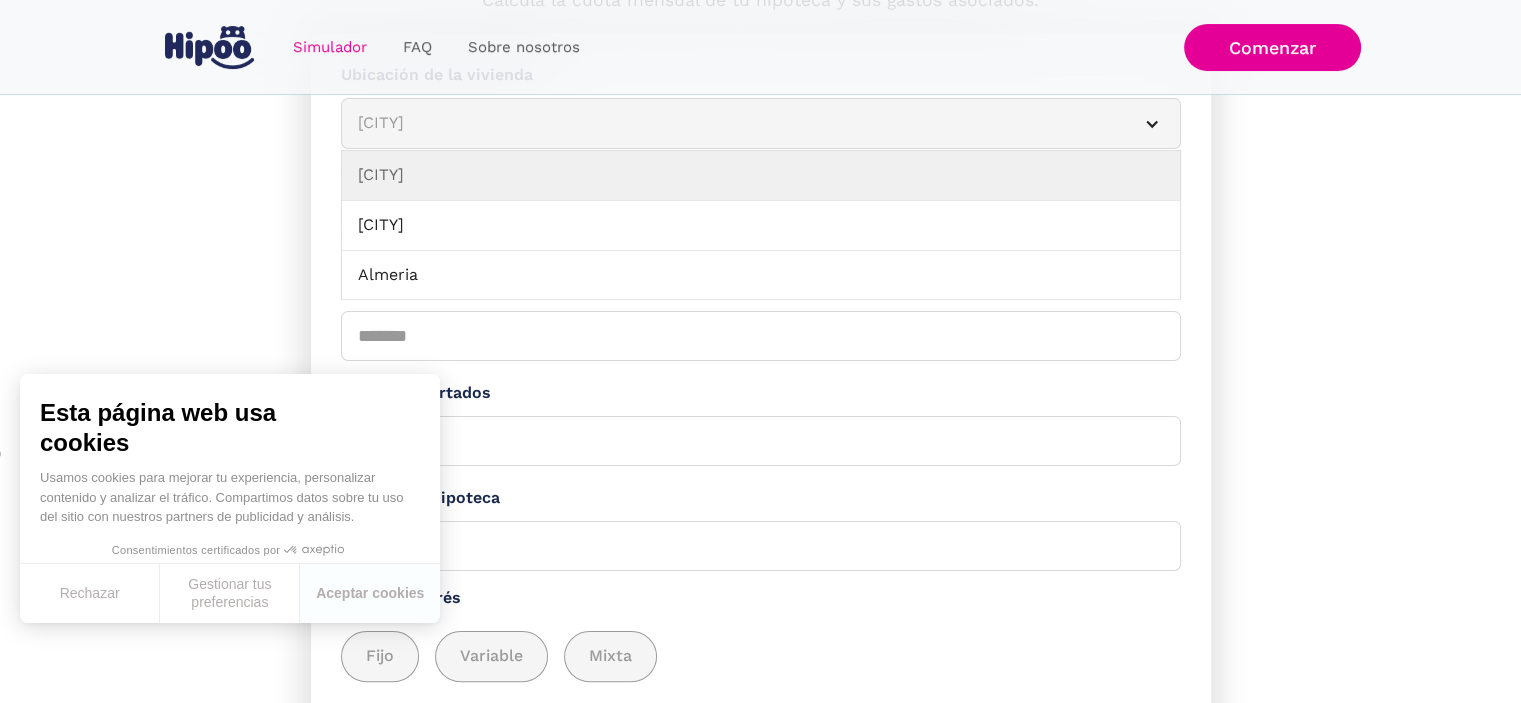 scroll, scrollTop: 0, scrollLeft: 0, axis: both 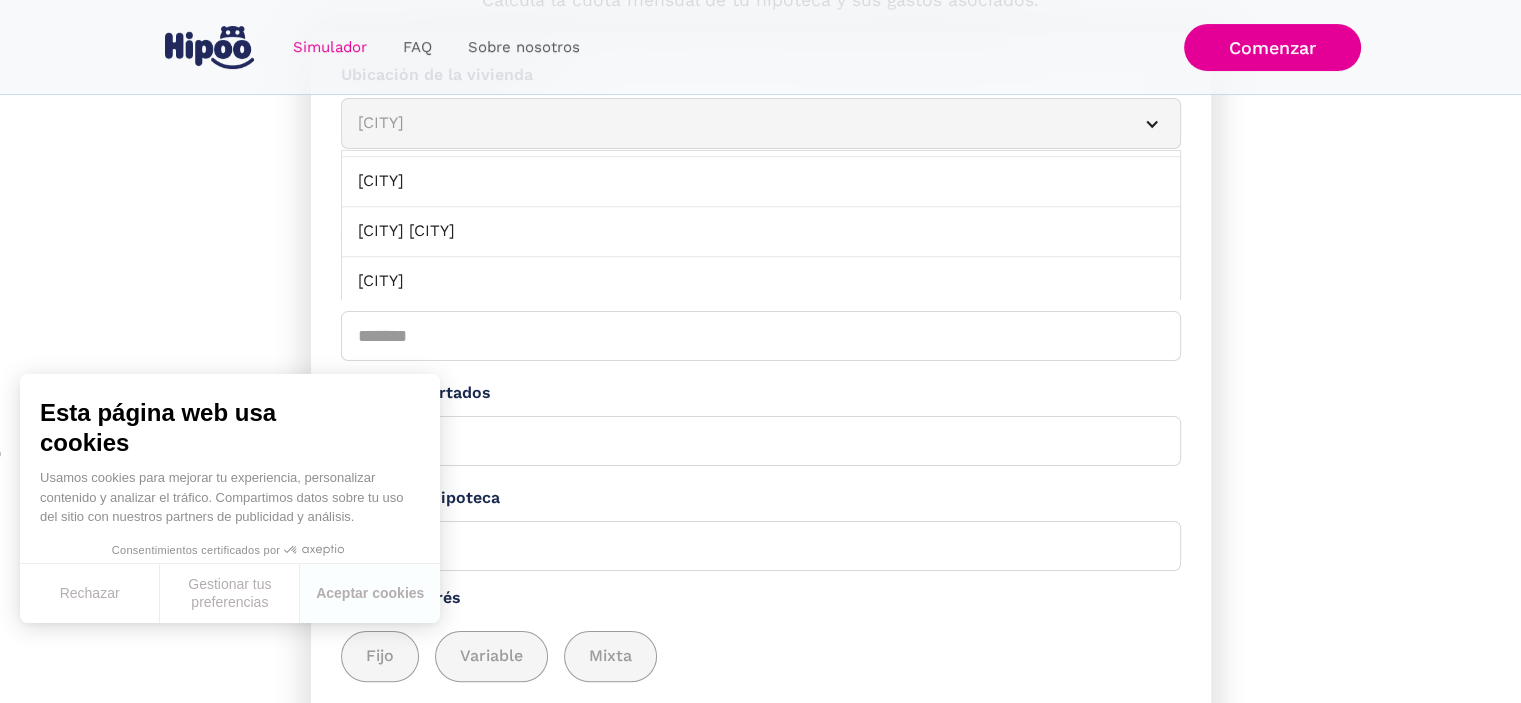 click on "[CITY] [CITY]" at bounding box center [761, 232] 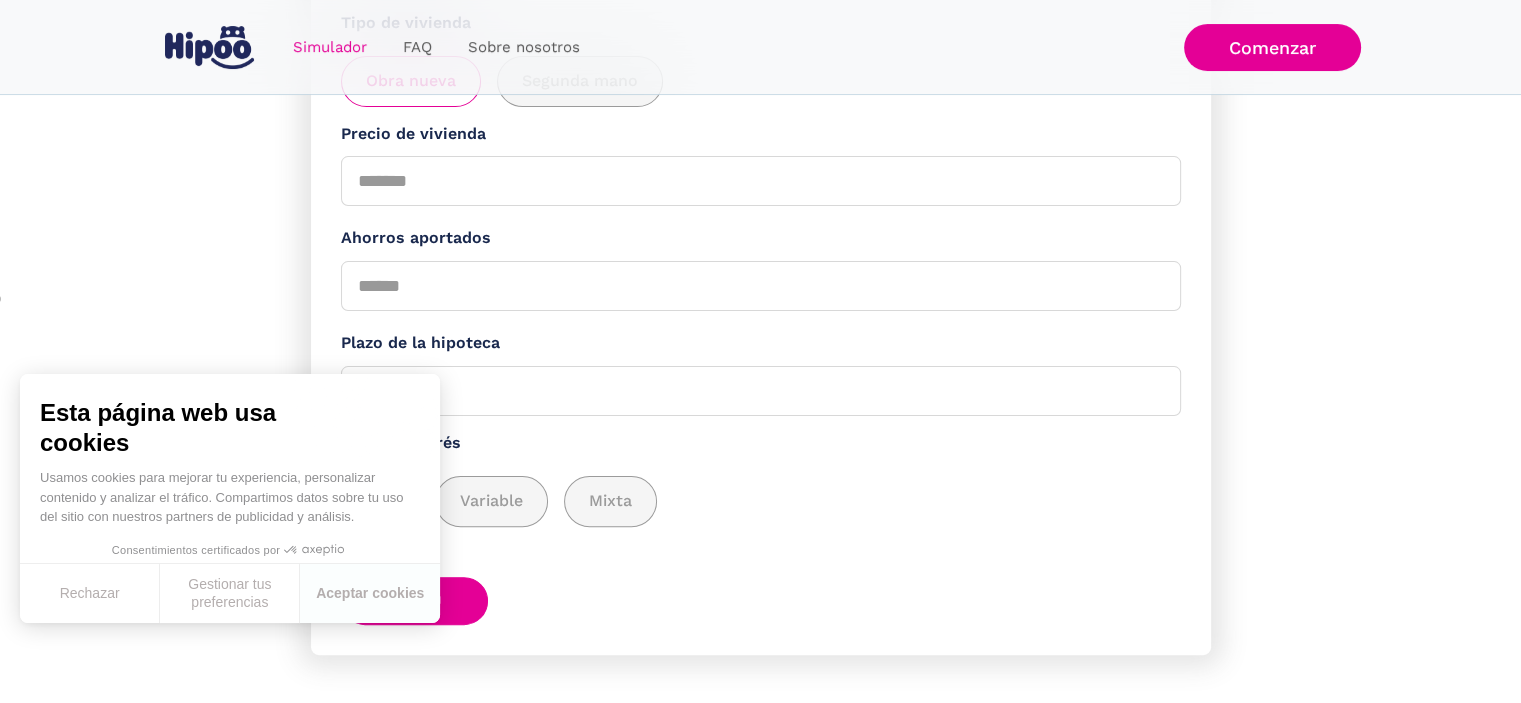 scroll, scrollTop: 451, scrollLeft: 0, axis: vertical 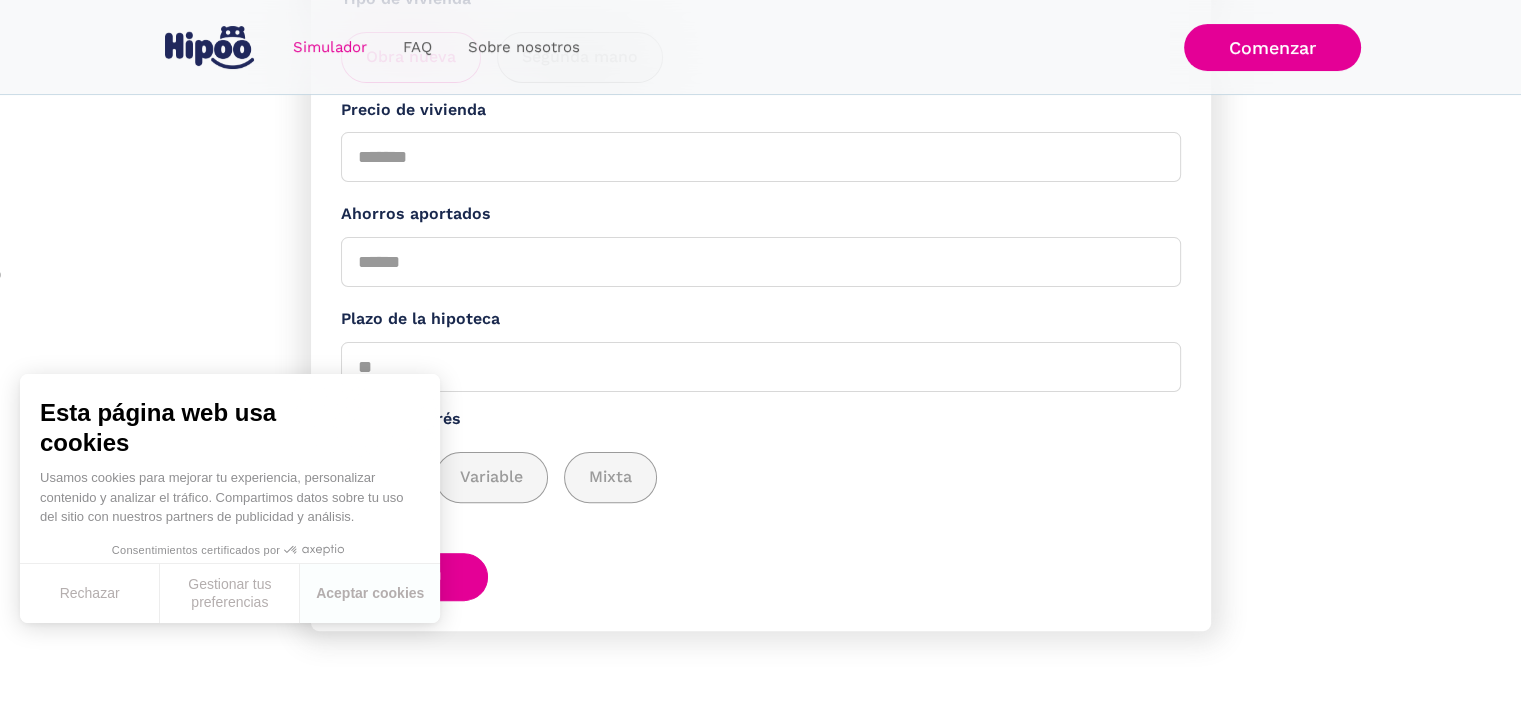 click on "**********" at bounding box center (761, 242) 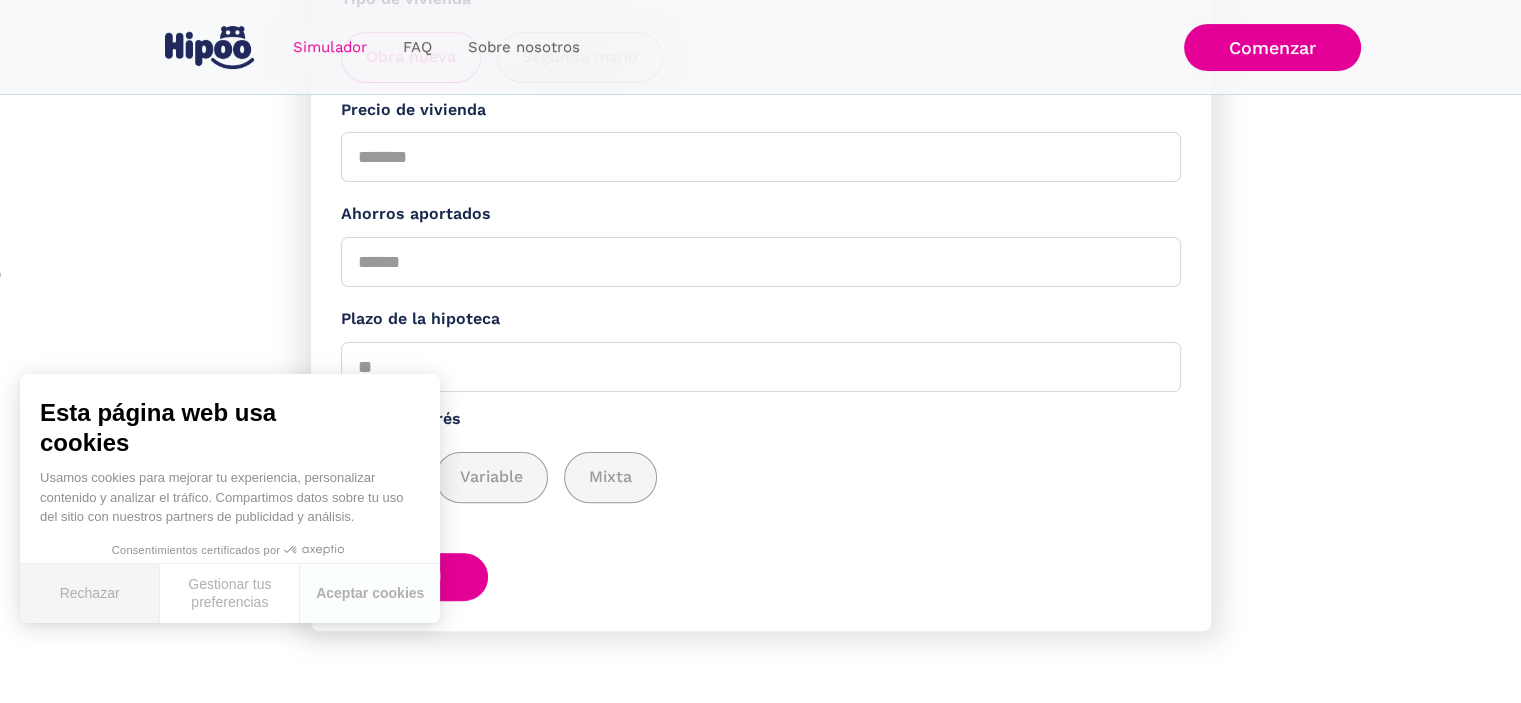 click on "Rechazar" at bounding box center (90, 593) 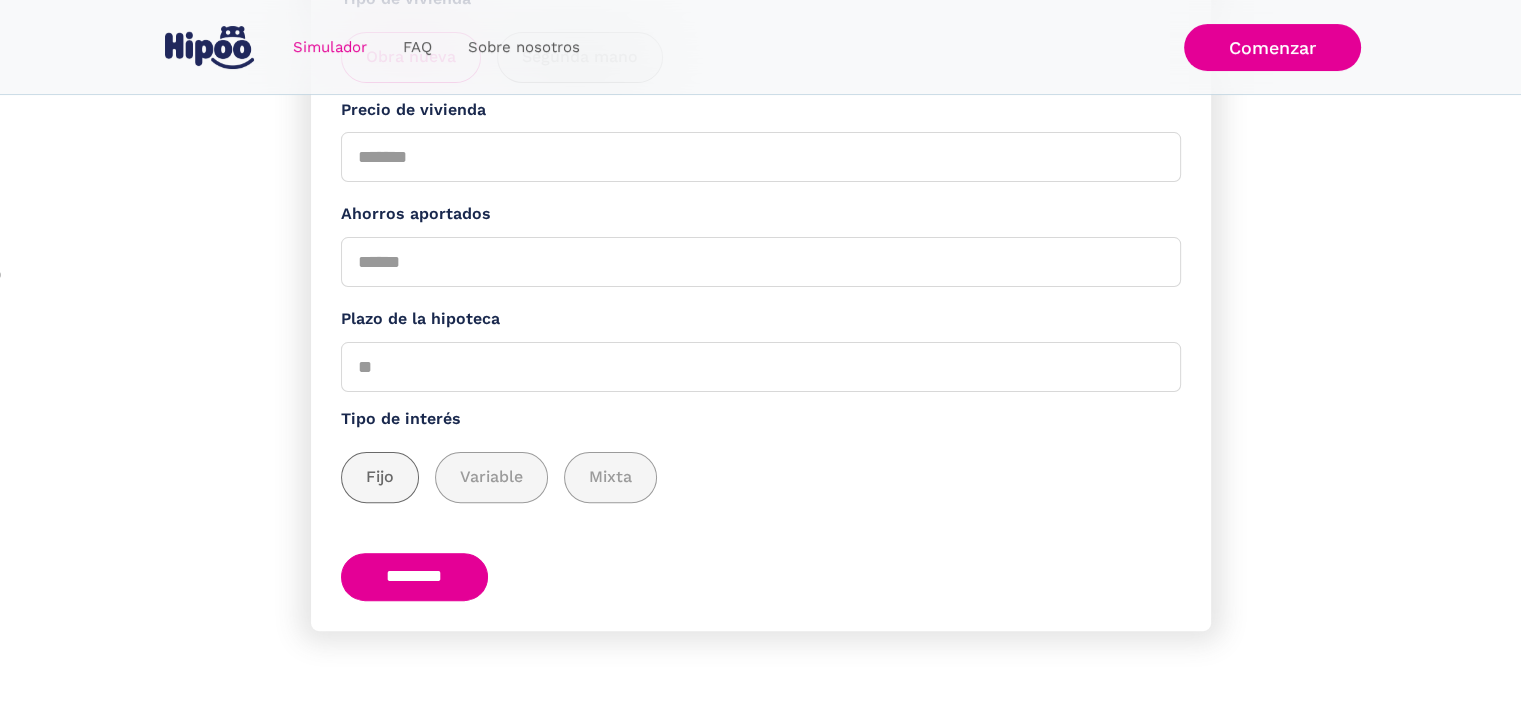 click on "Fijo" at bounding box center [380, 477] 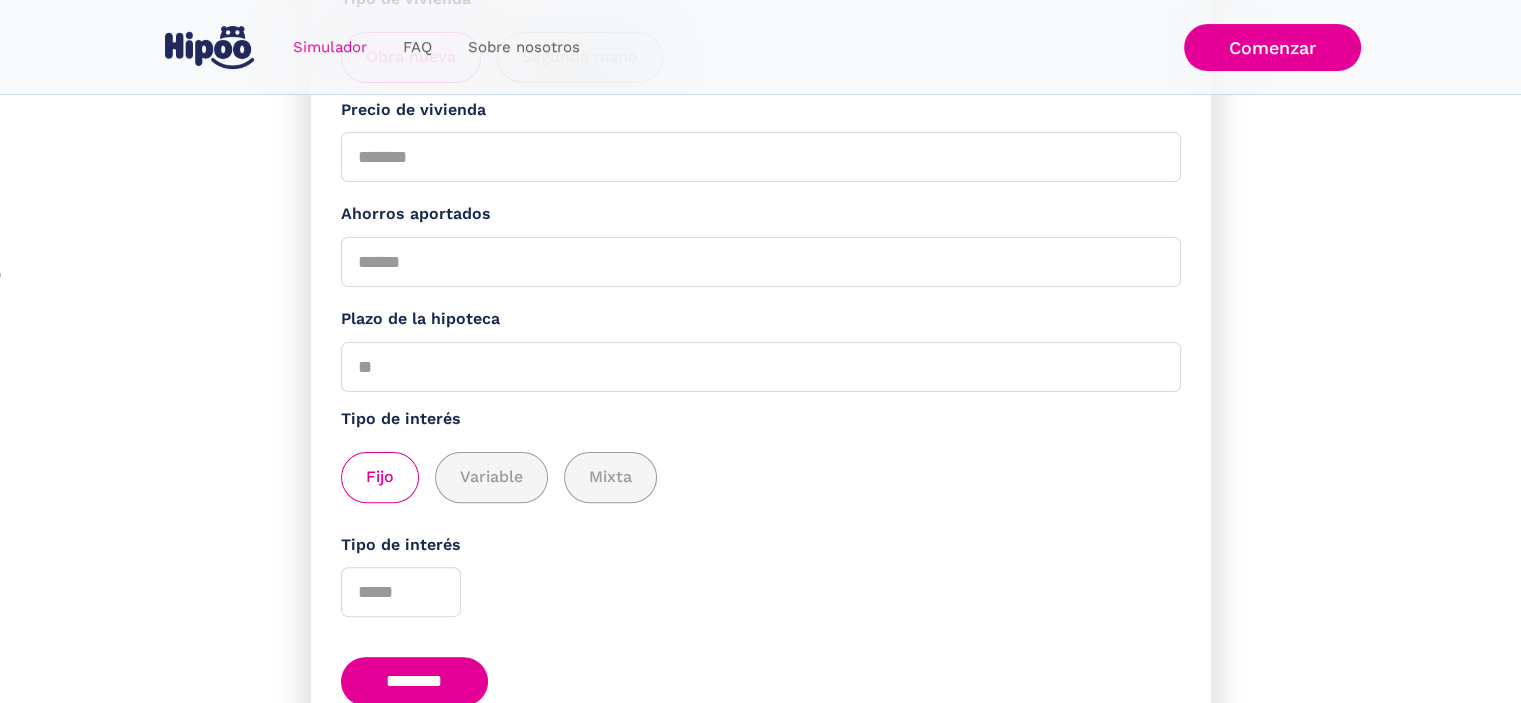 click on "********" at bounding box center (415, 681) 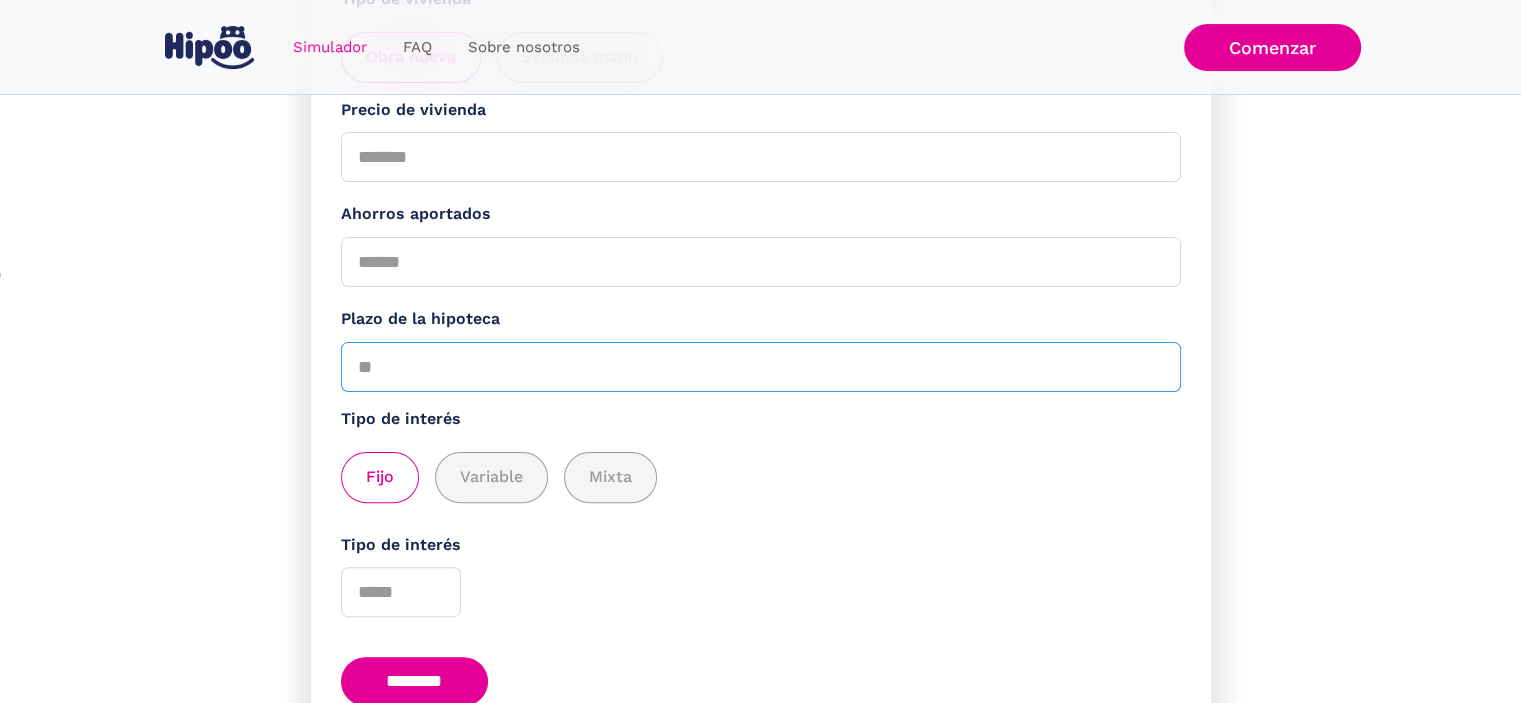 click on "Plazo de la hipoteca" at bounding box center (761, 367) 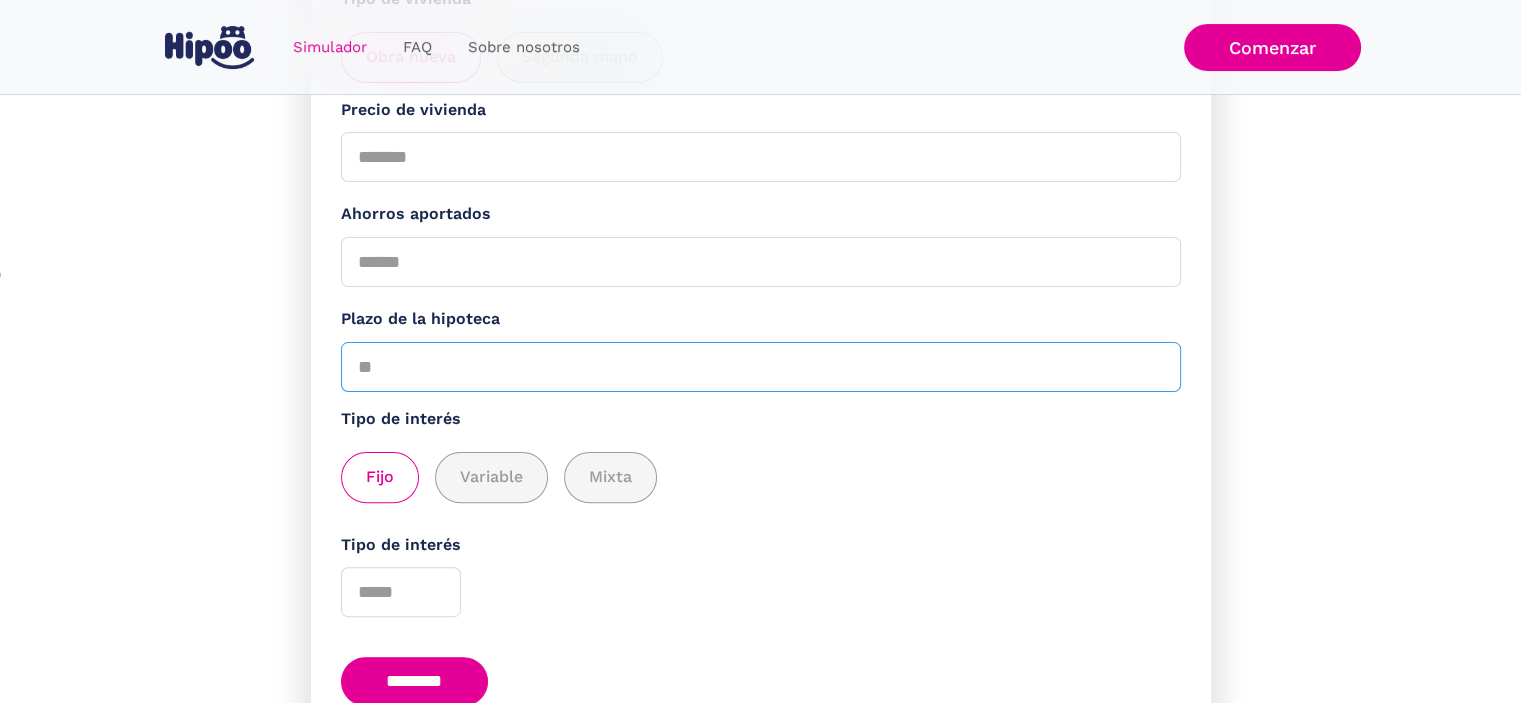 click on "********" at bounding box center (415, 681) 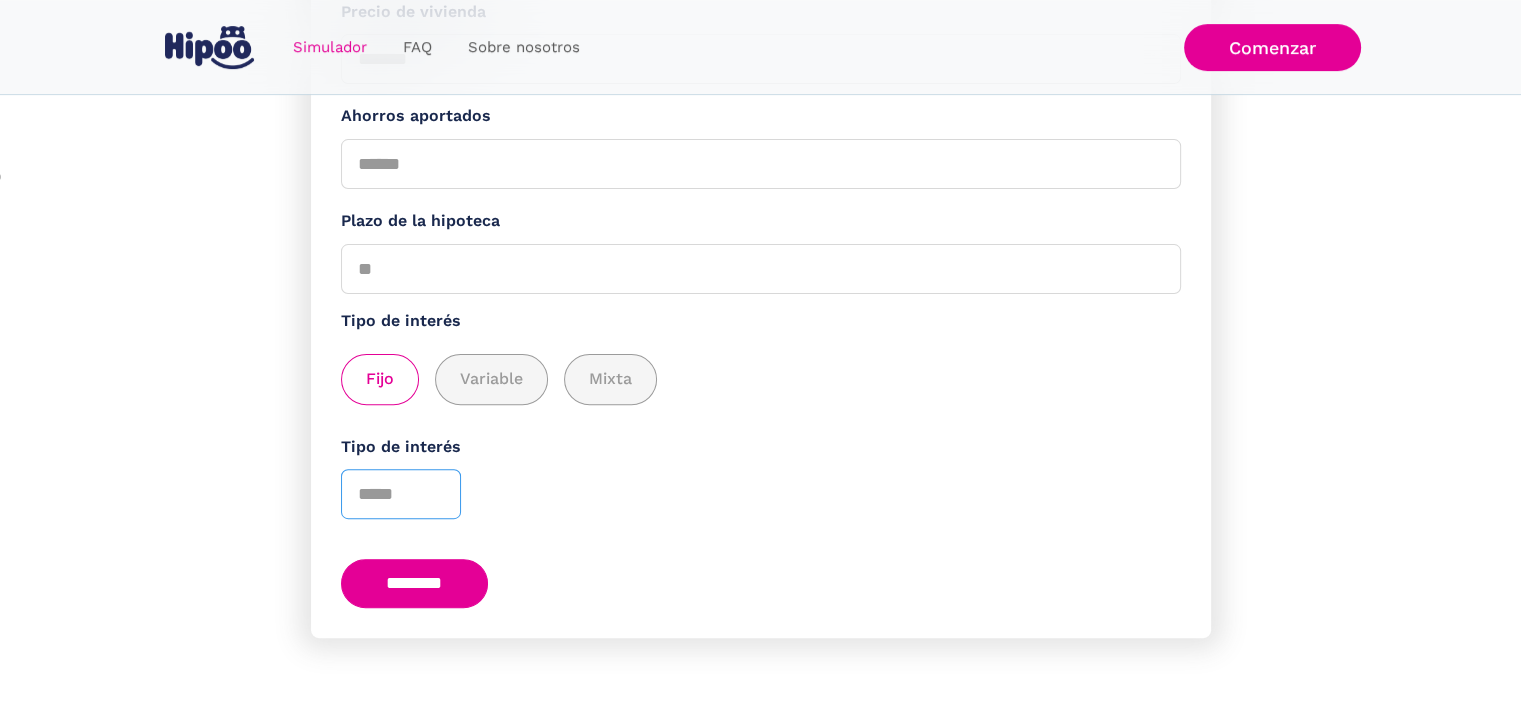 scroll, scrollTop: 556, scrollLeft: 0, axis: vertical 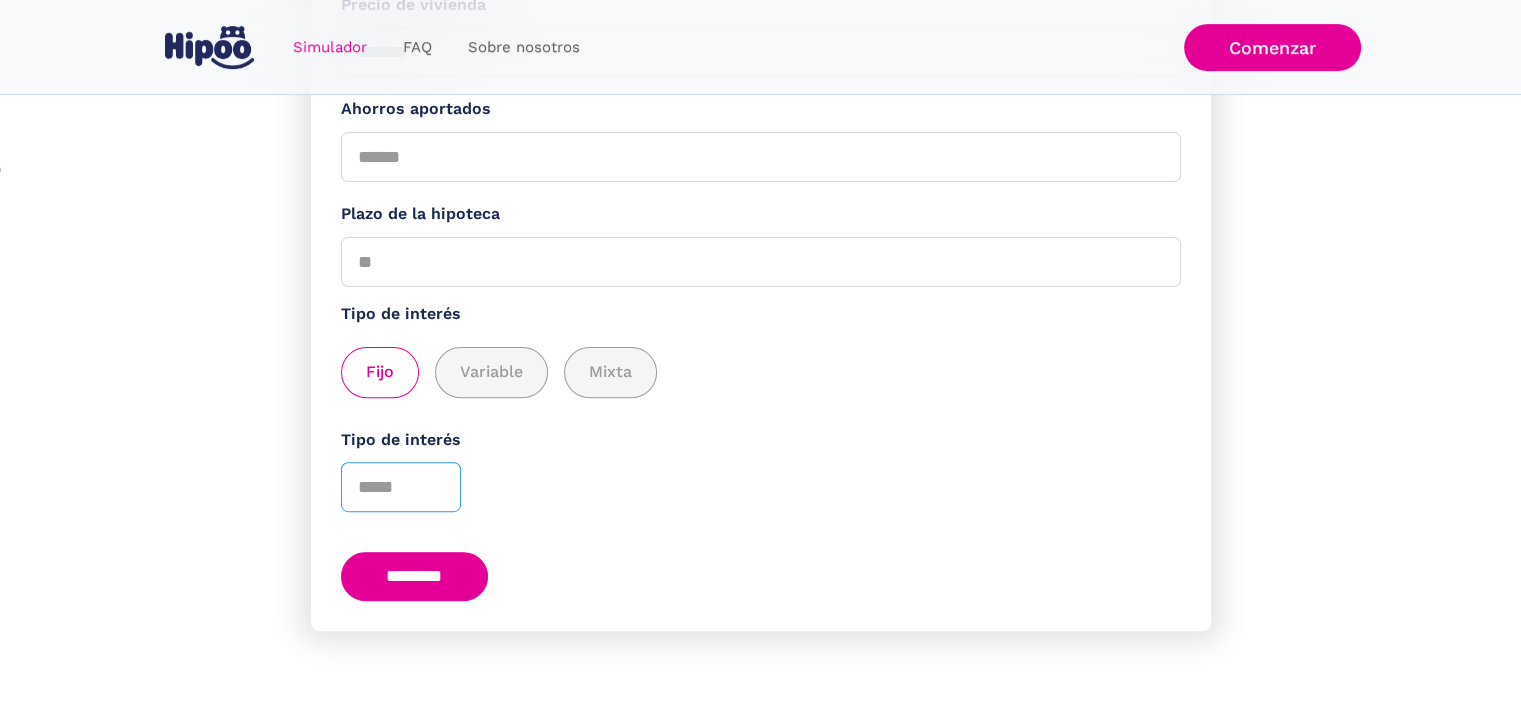 click on "*" at bounding box center [401, 487] 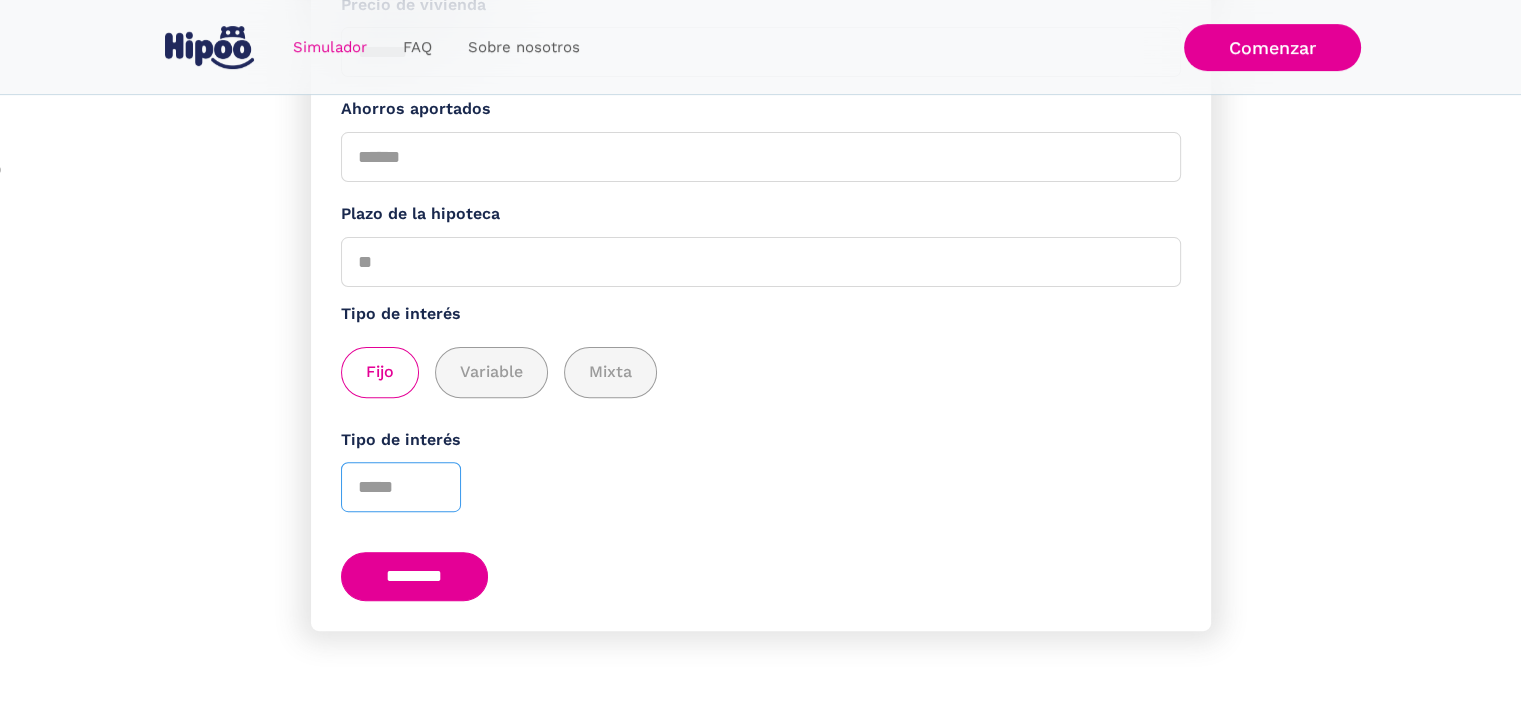 type on "*" 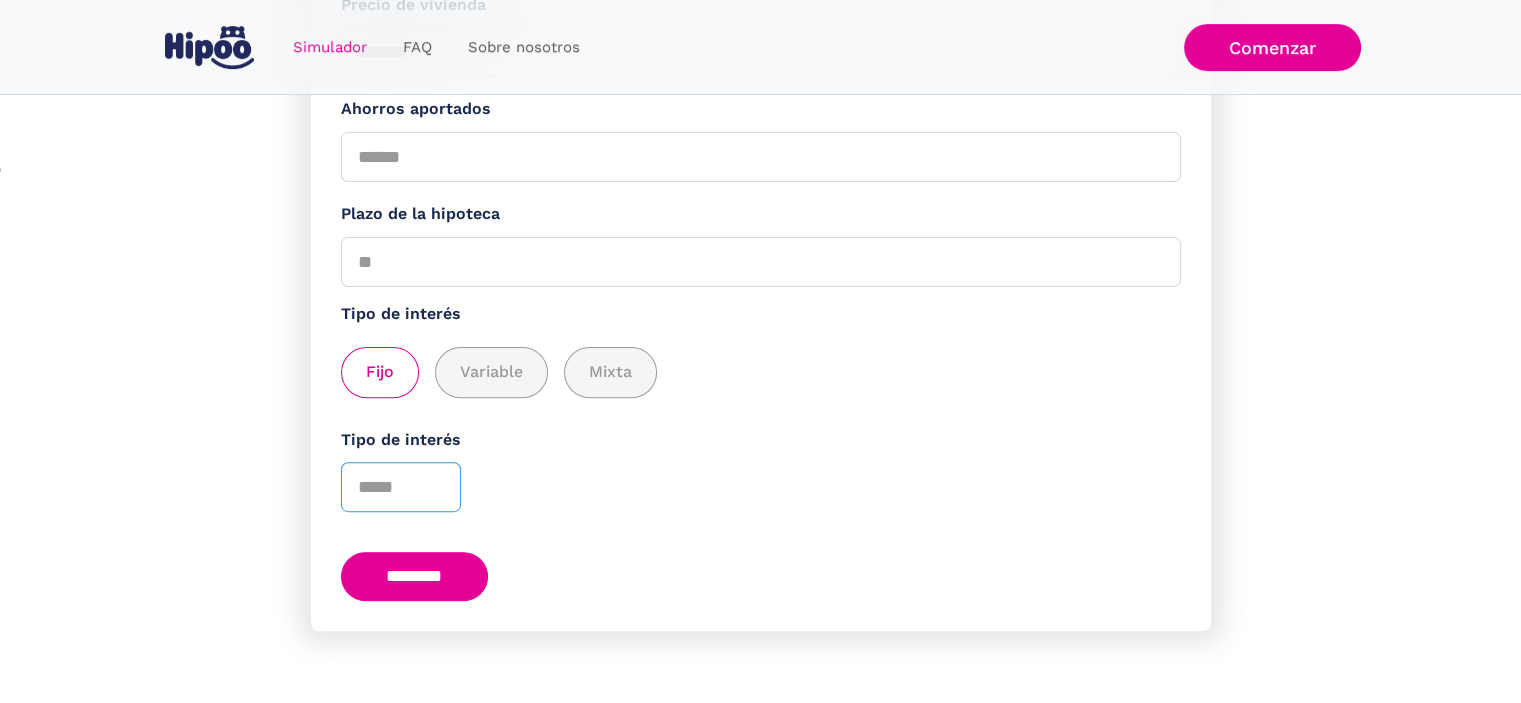 click on "*" at bounding box center (401, 487) 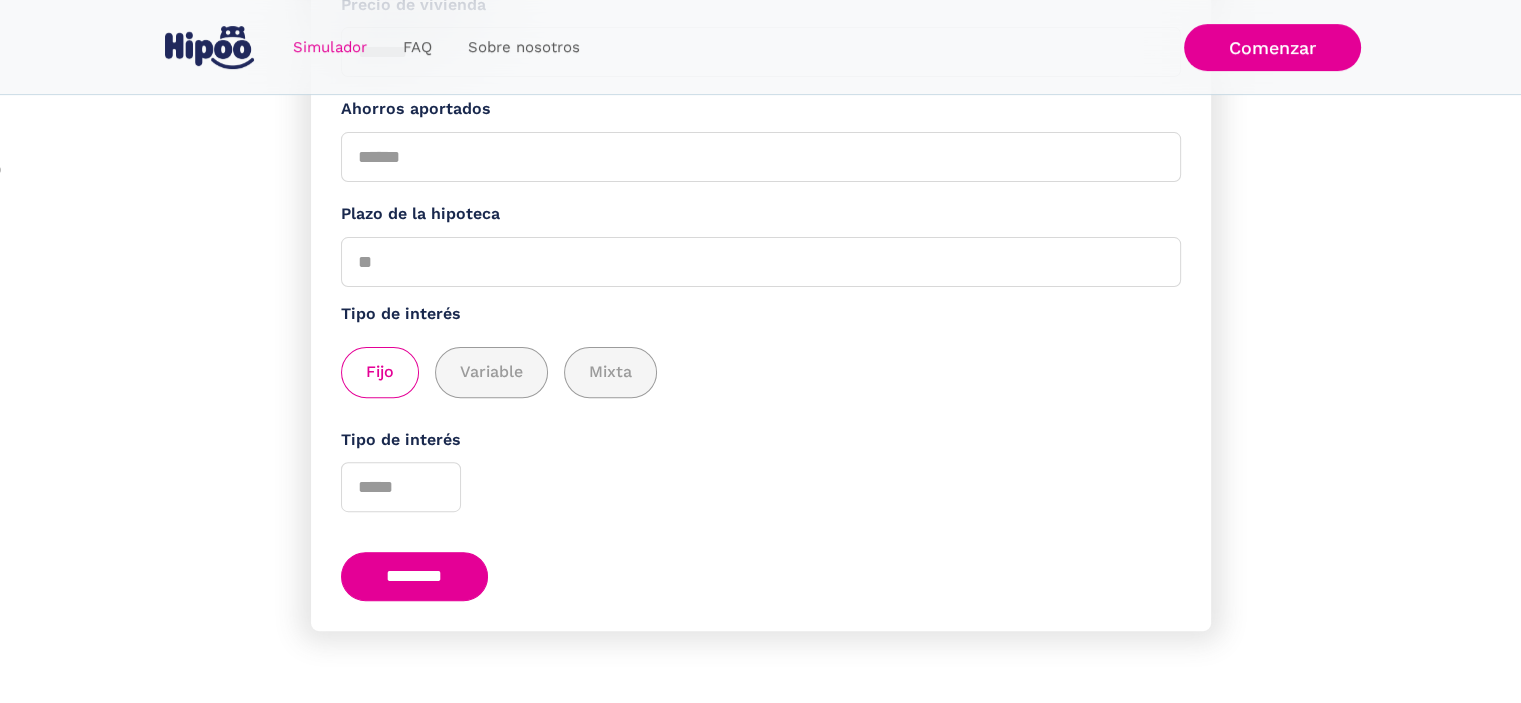 click on "********" at bounding box center (415, 576) 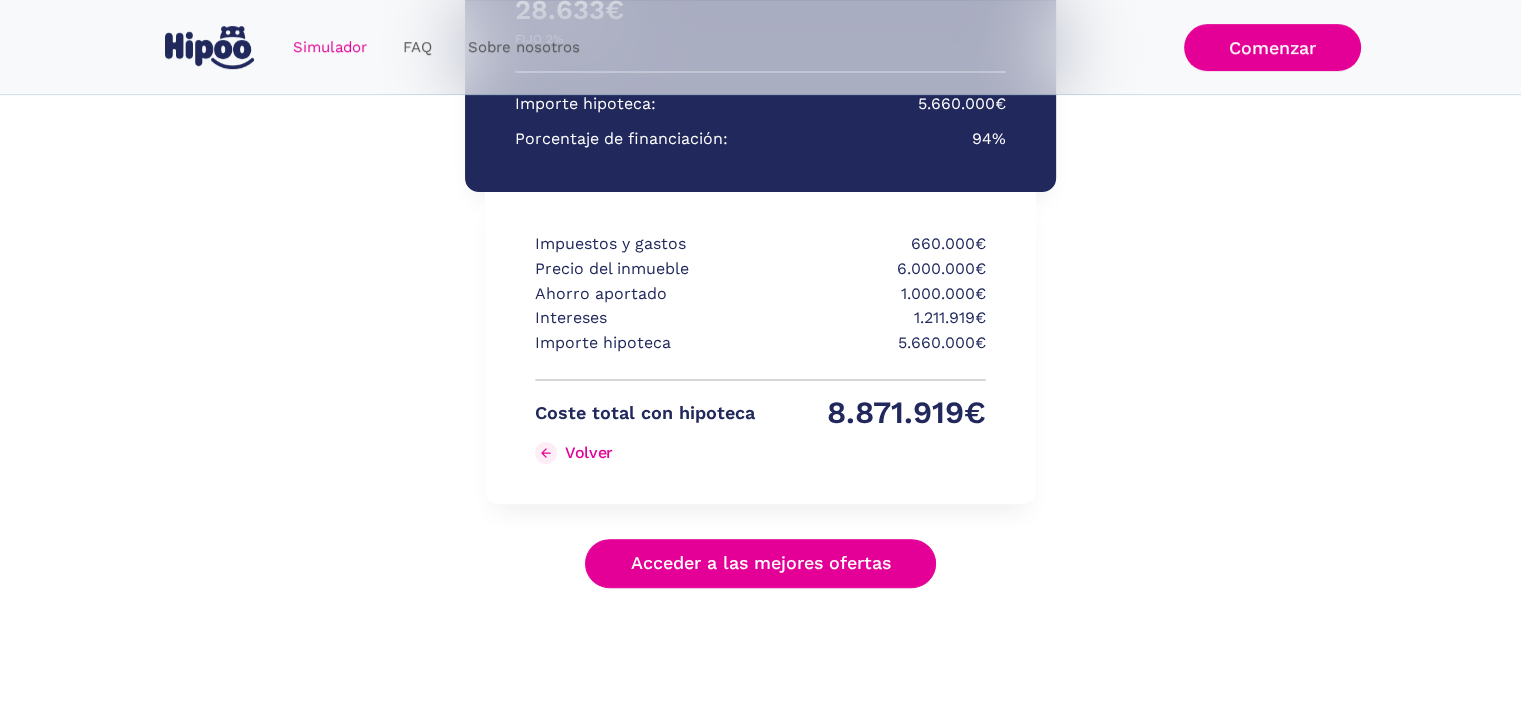 scroll, scrollTop: 325, scrollLeft: 0, axis: vertical 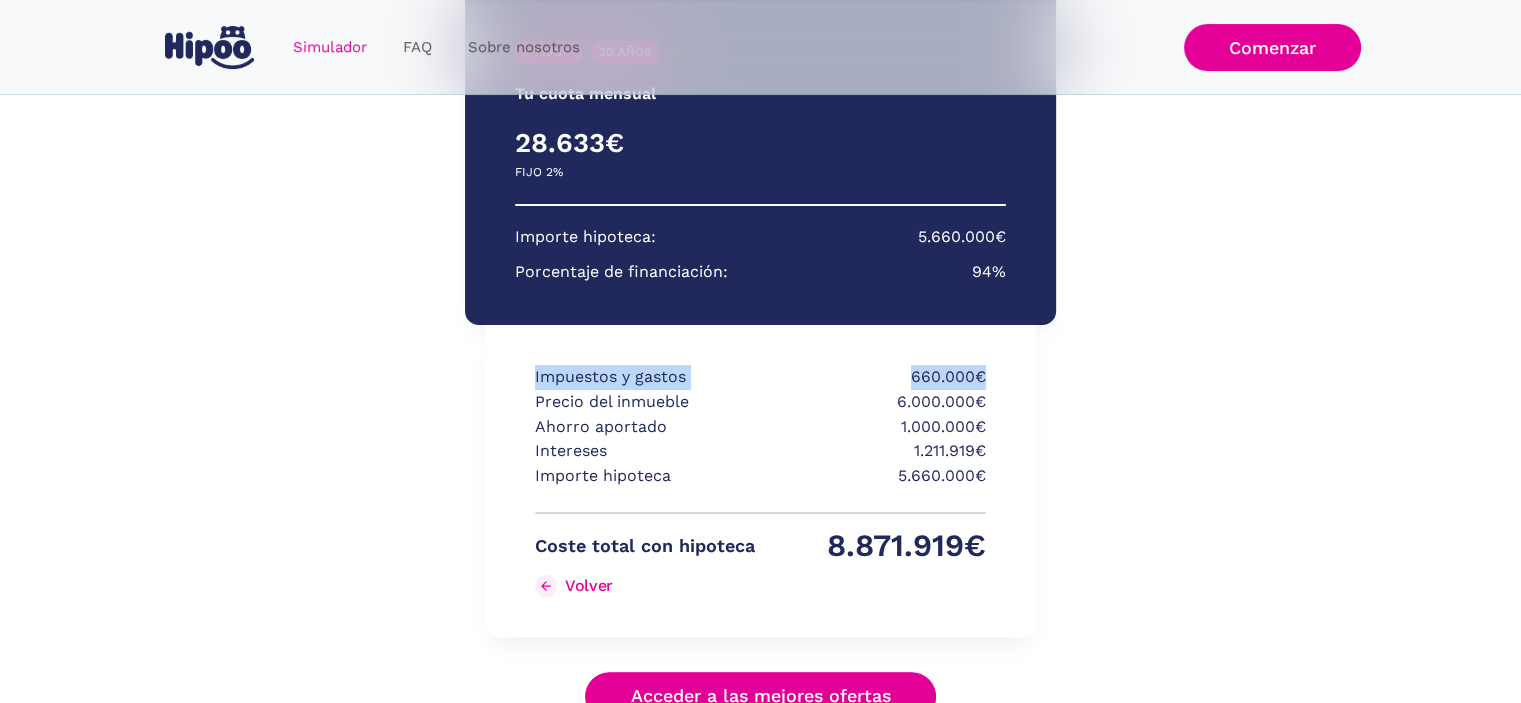 drag, startPoint x: 1520, startPoint y: 286, endPoint x: 1522, endPoint y: 357, distance: 71.02816 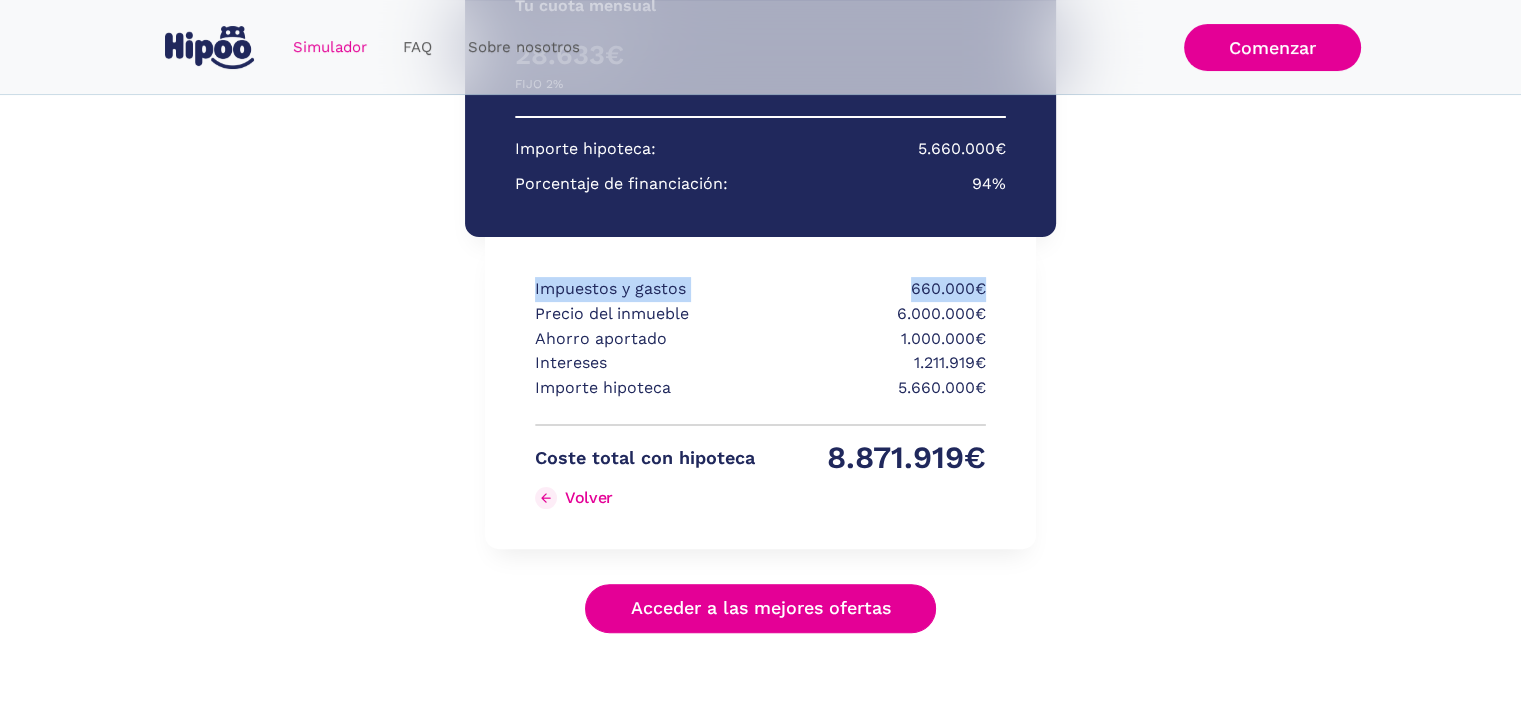 scroll, scrollTop: 447, scrollLeft: 0, axis: vertical 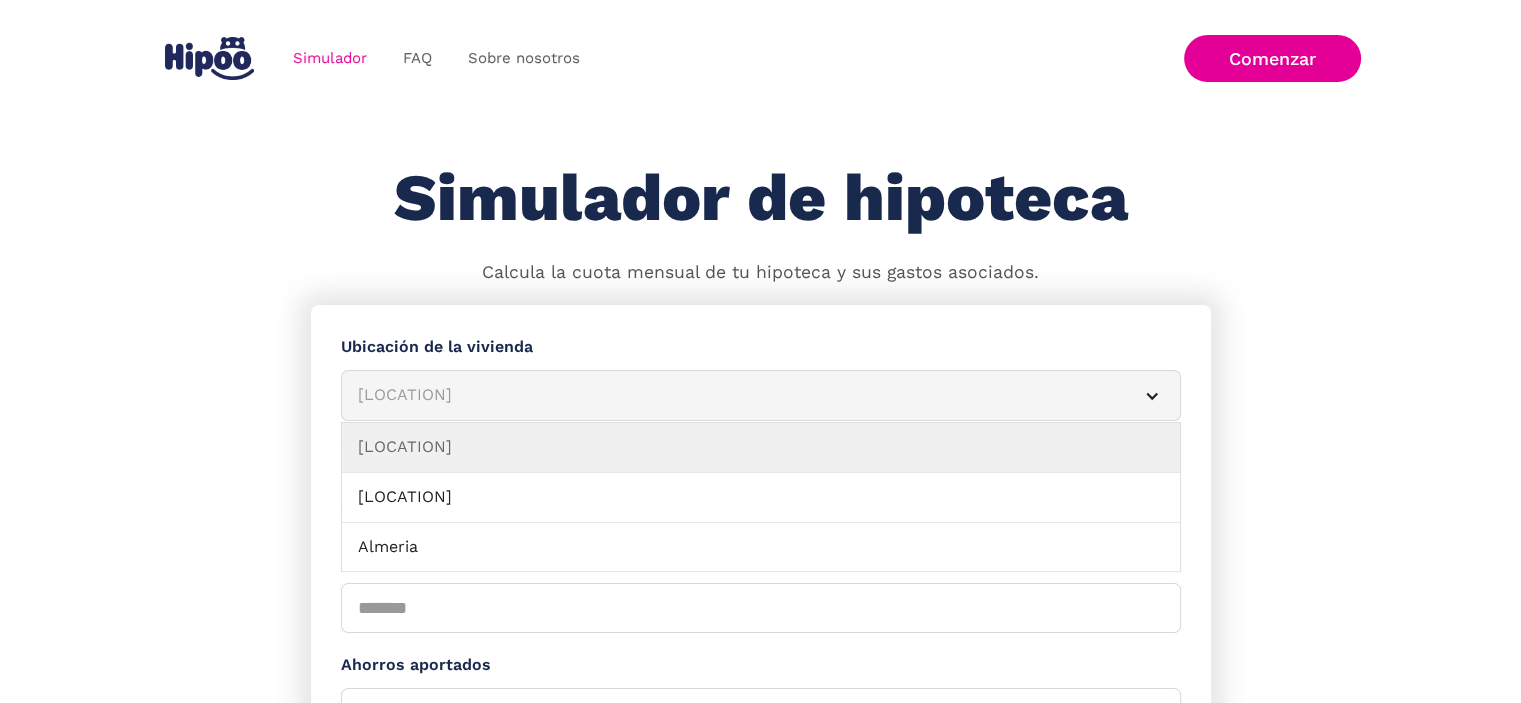 click on "[CITY]" at bounding box center [737, 395] 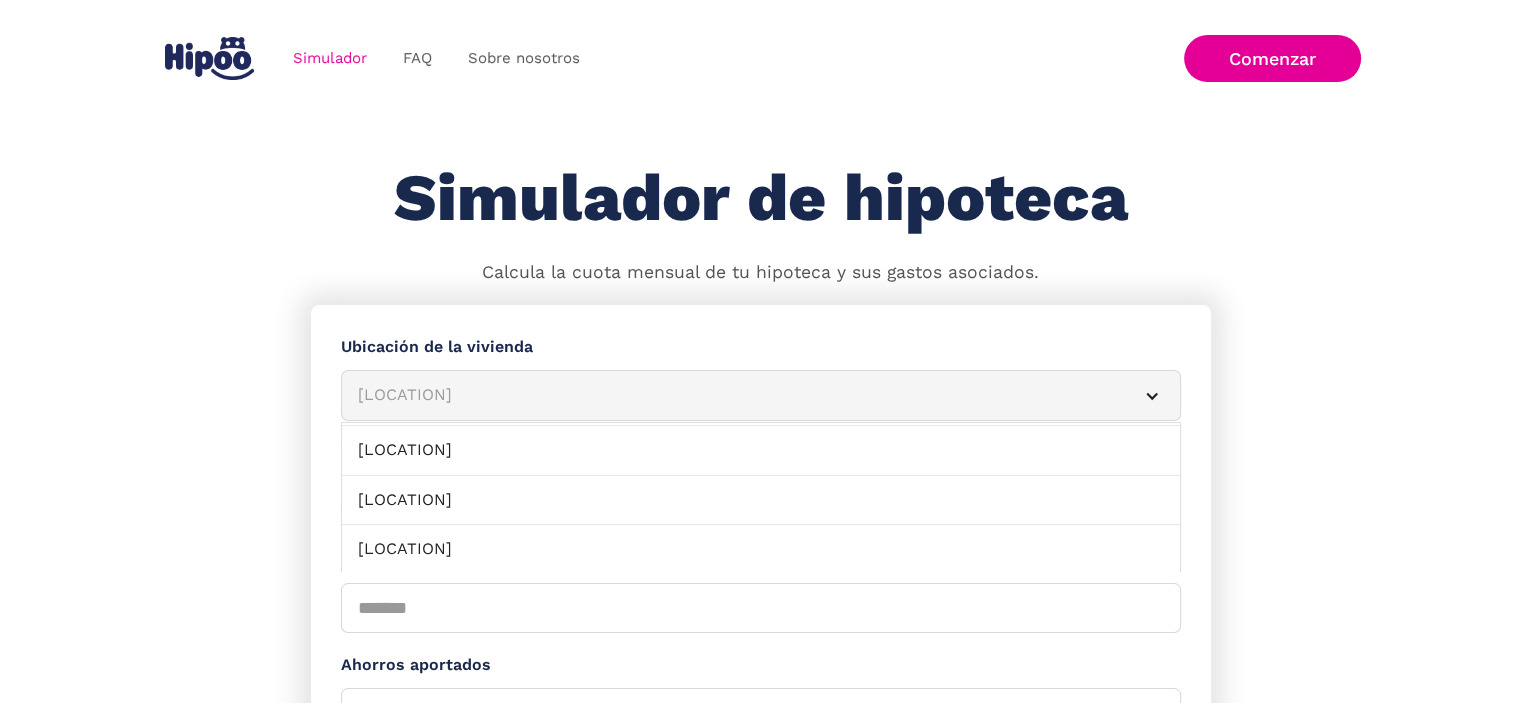 scroll, scrollTop: 844, scrollLeft: 0, axis: vertical 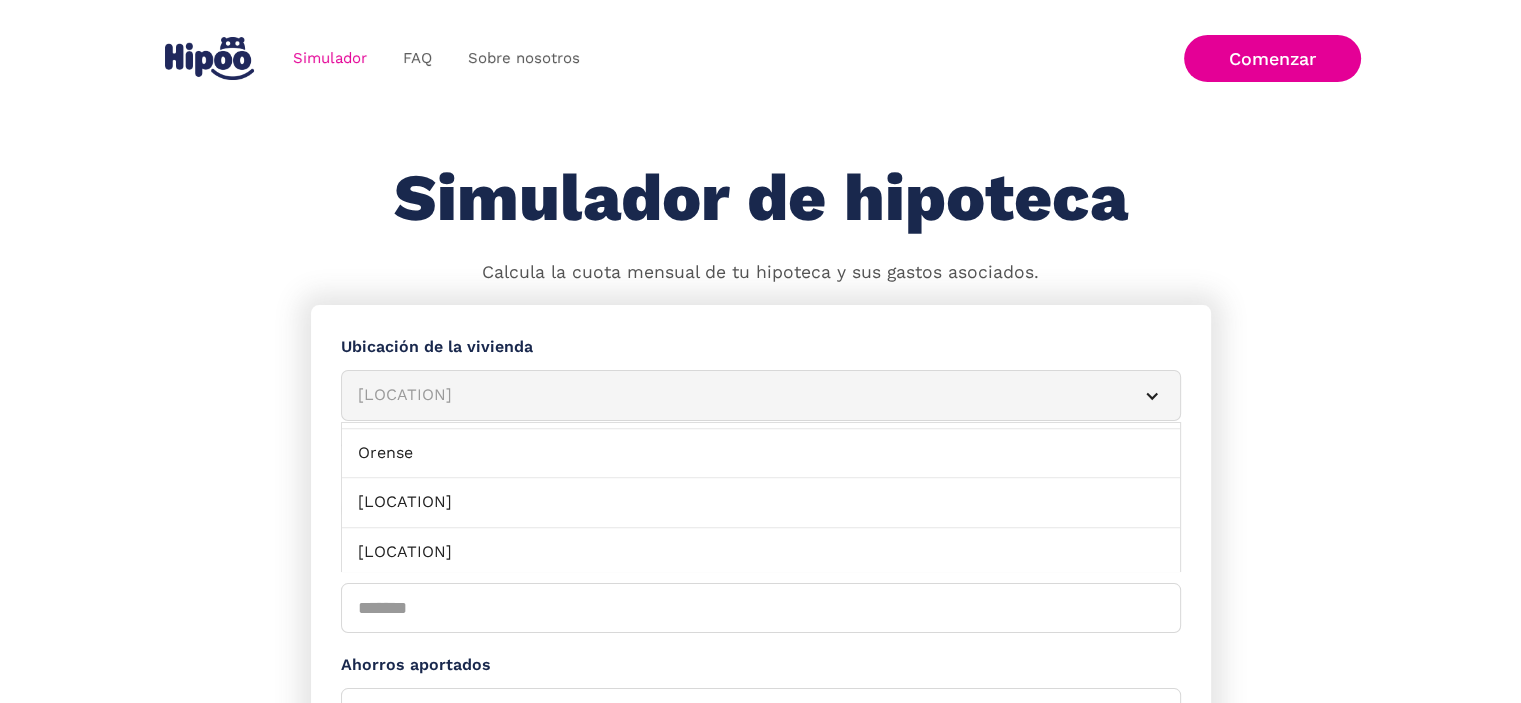 click on "[CITY] [CITY]" at bounding box center [761, 553] 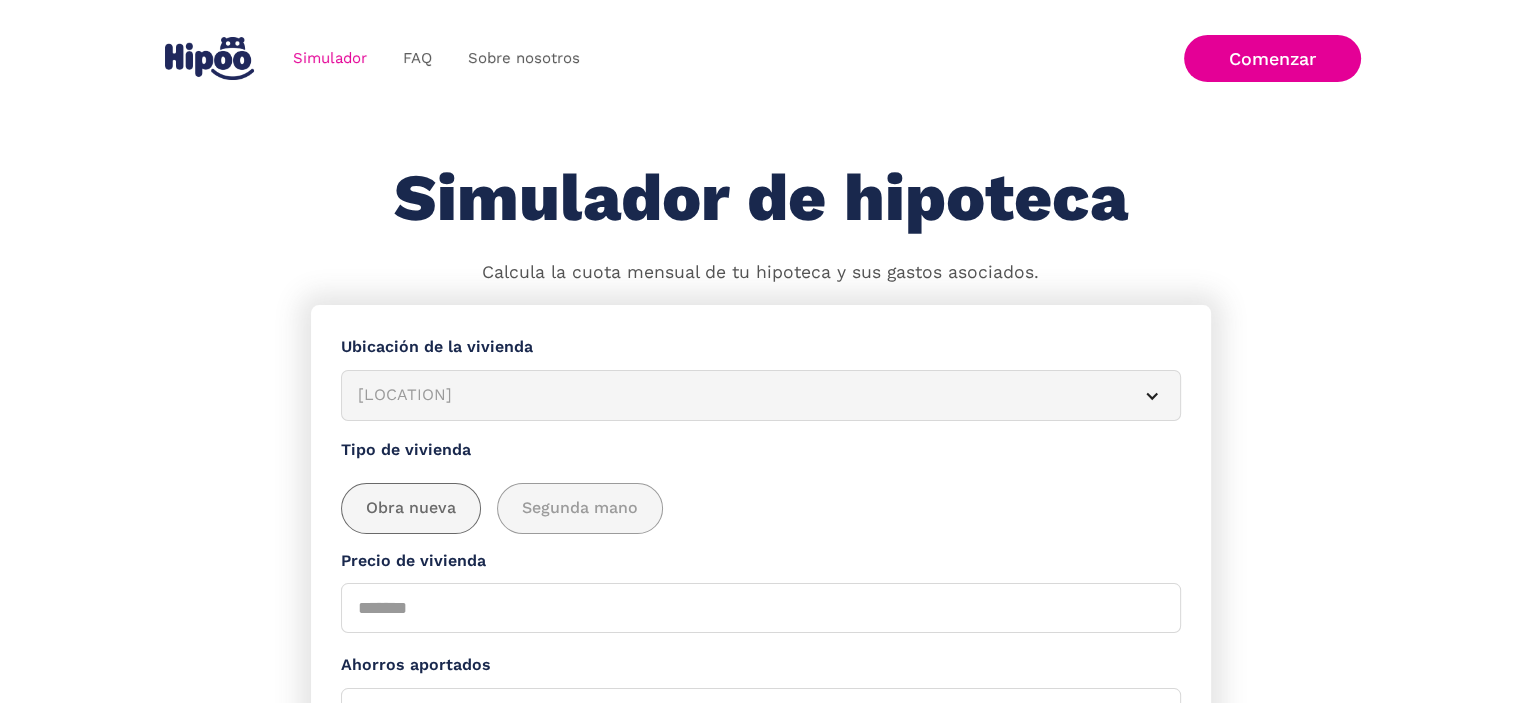 click on "Obra nueva" at bounding box center [411, 508] 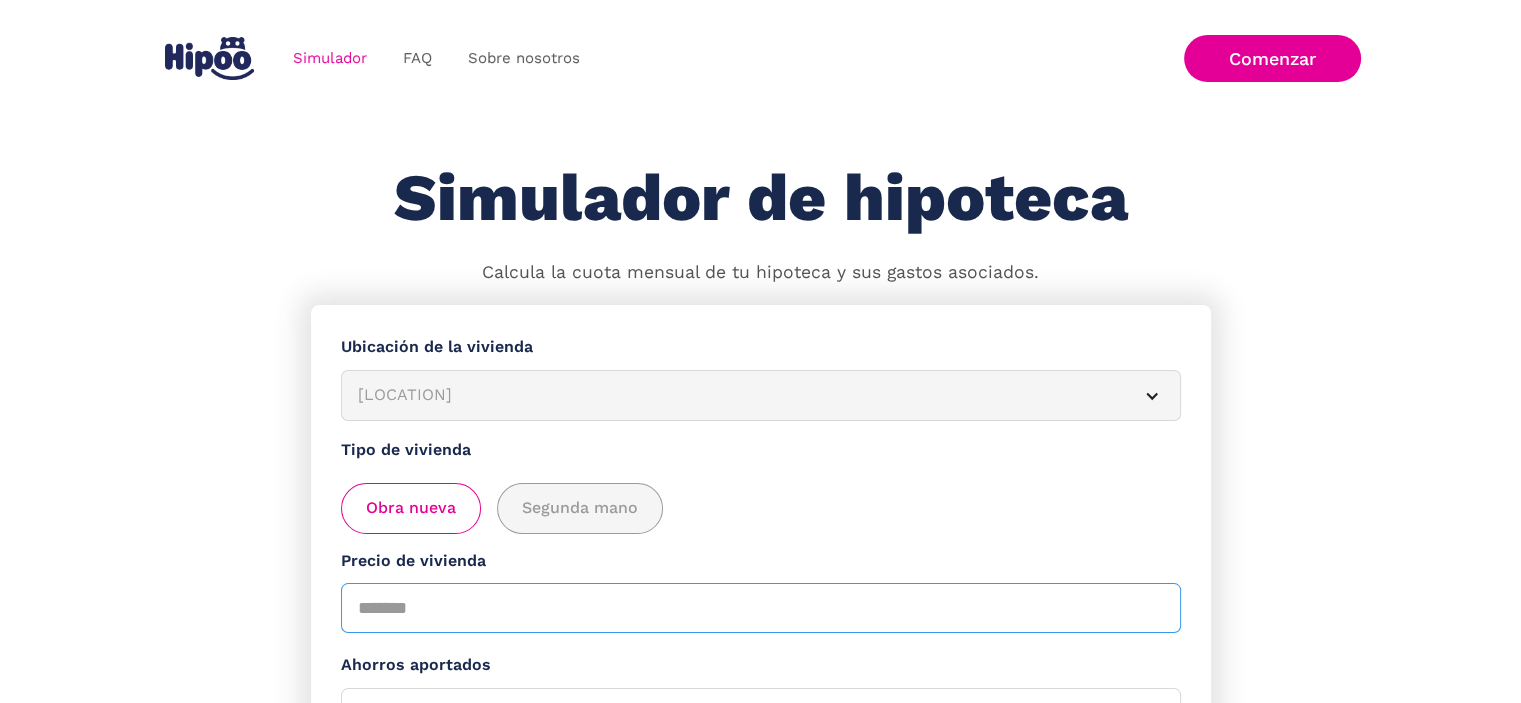 click on "Precio de vivienda" at bounding box center [761, 608] 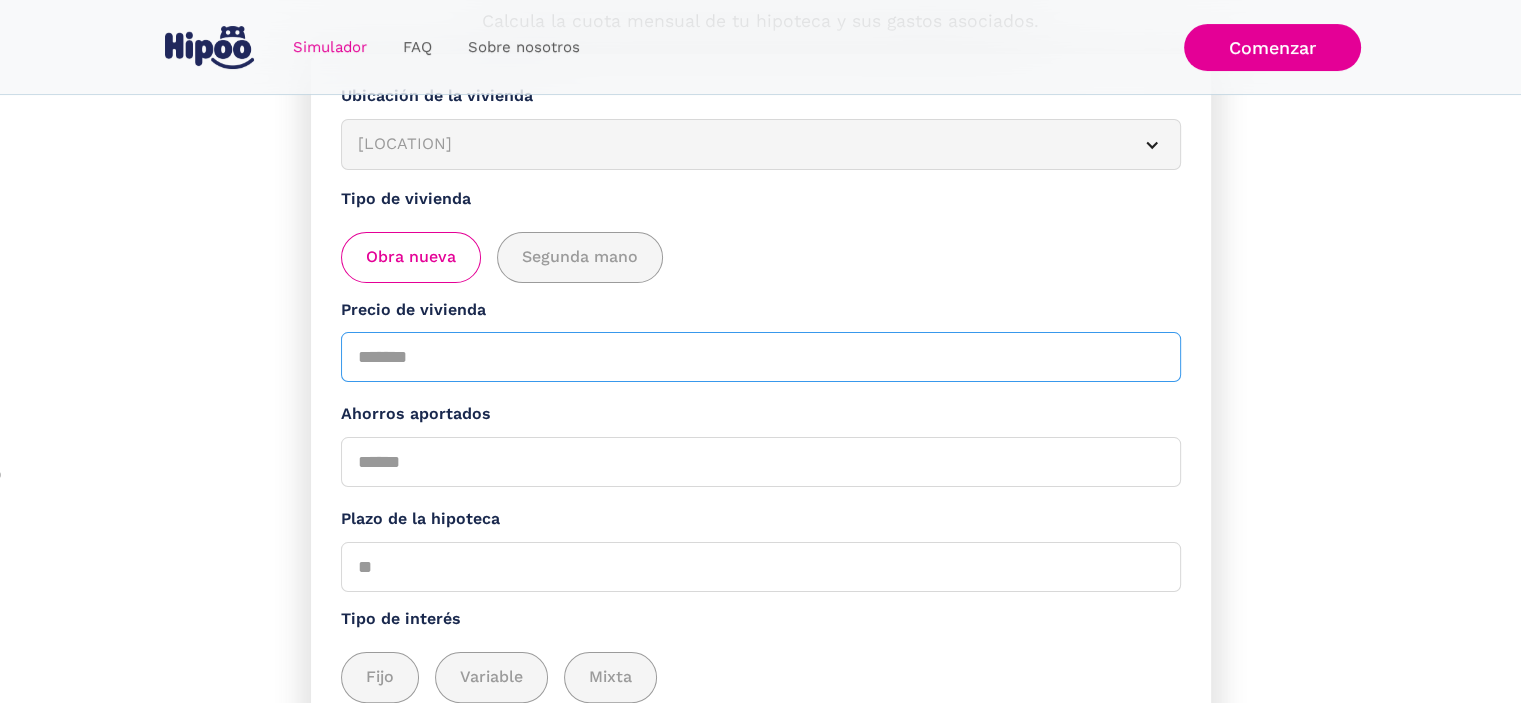 scroll, scrollTop: 255, scrollLeft: 0, axis: vertical 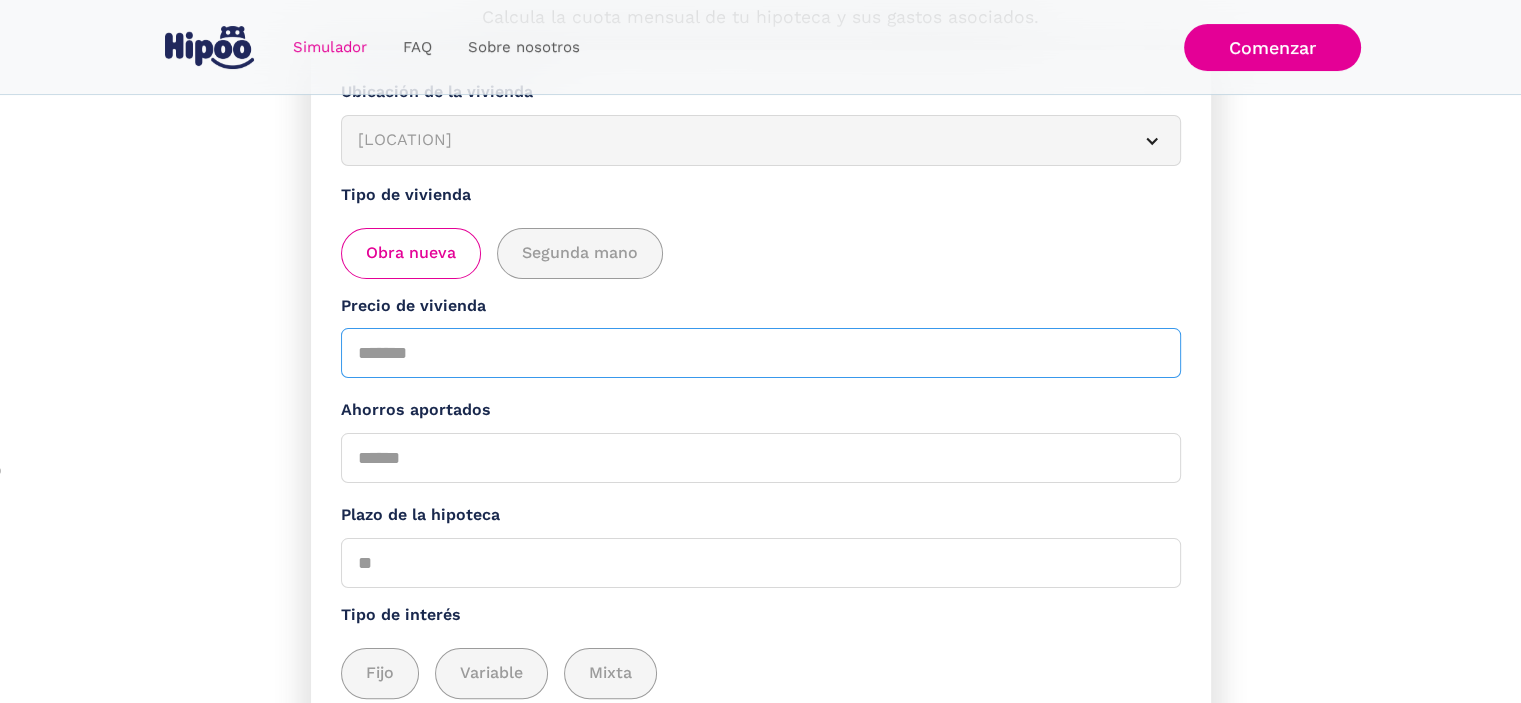 type on "*******" 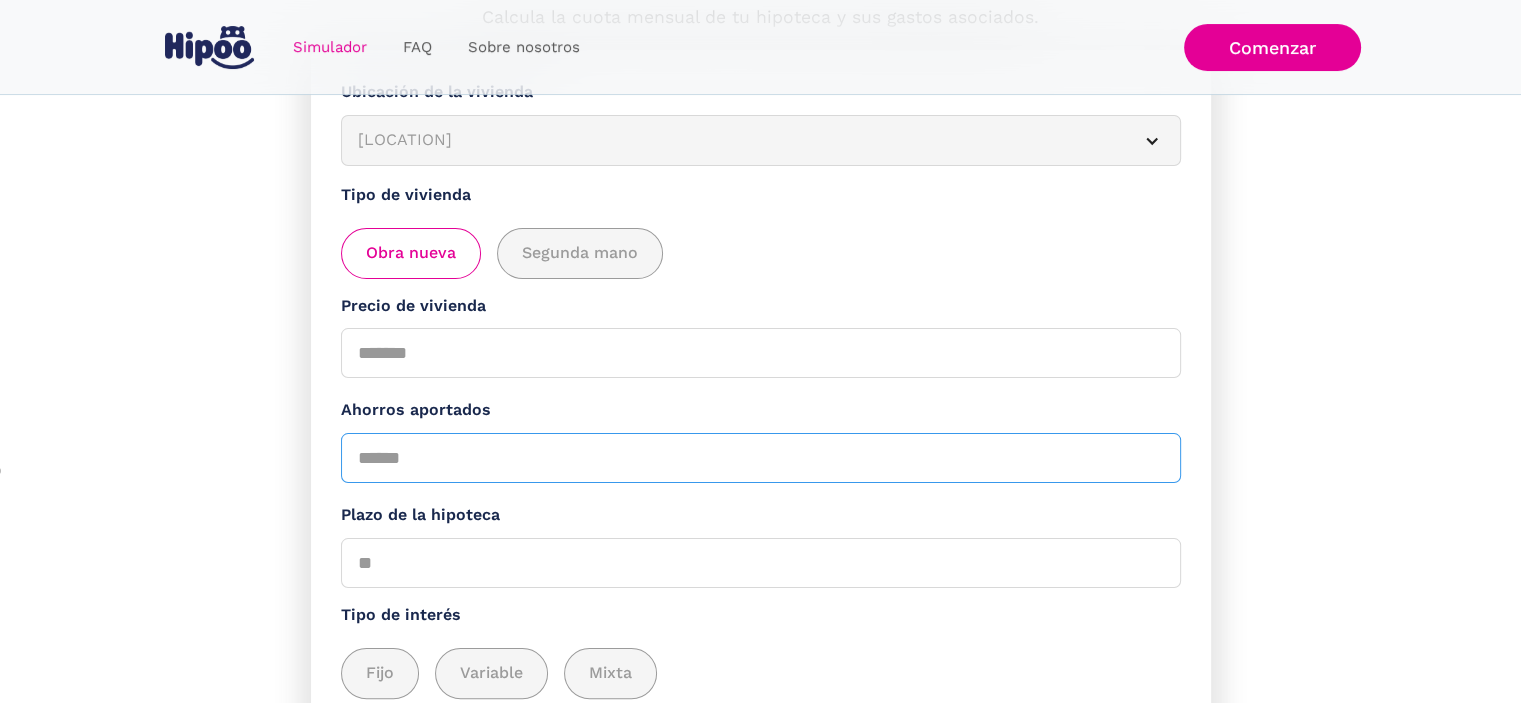 click on "Ahorros aportados" at bounding box center (761, 458) 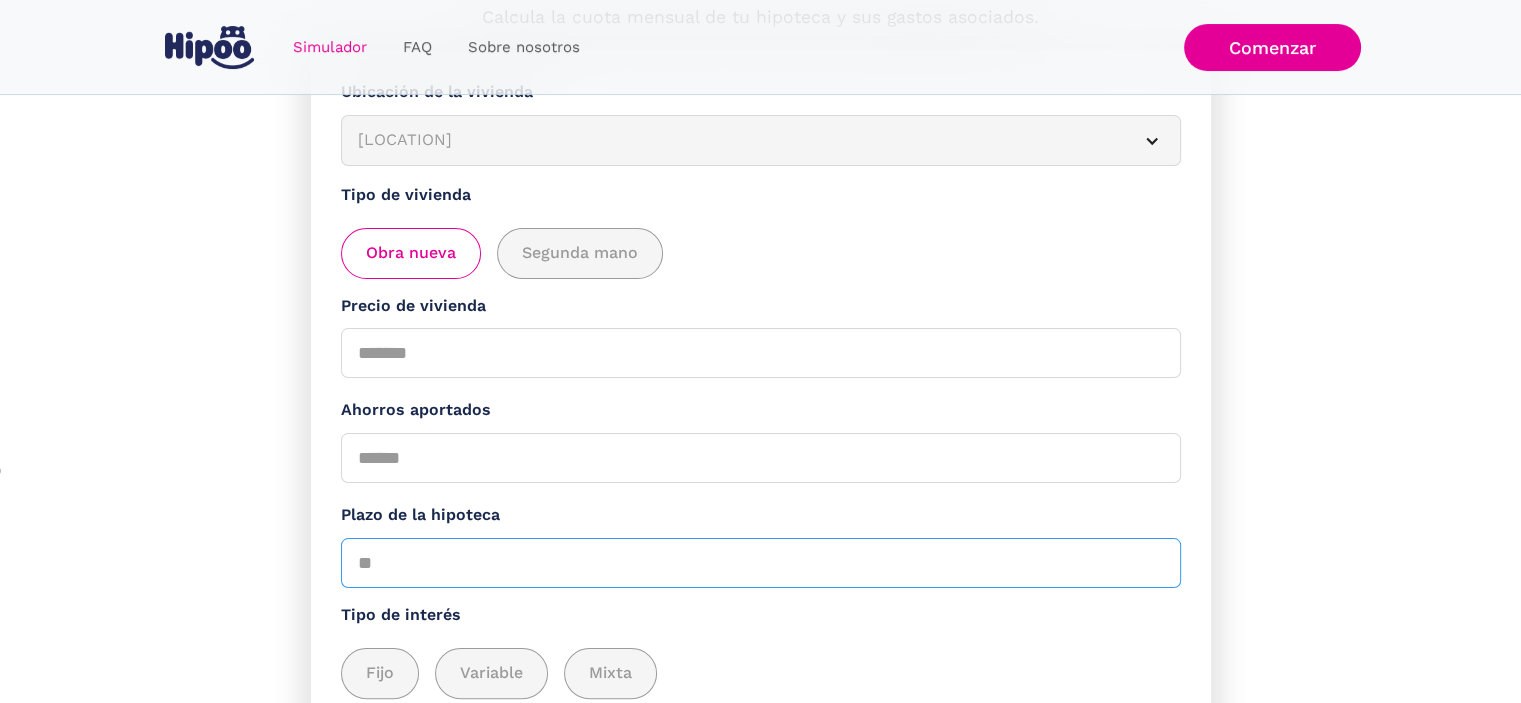click on "Plazo de la hipoteca" at bounding box center (761, 563) 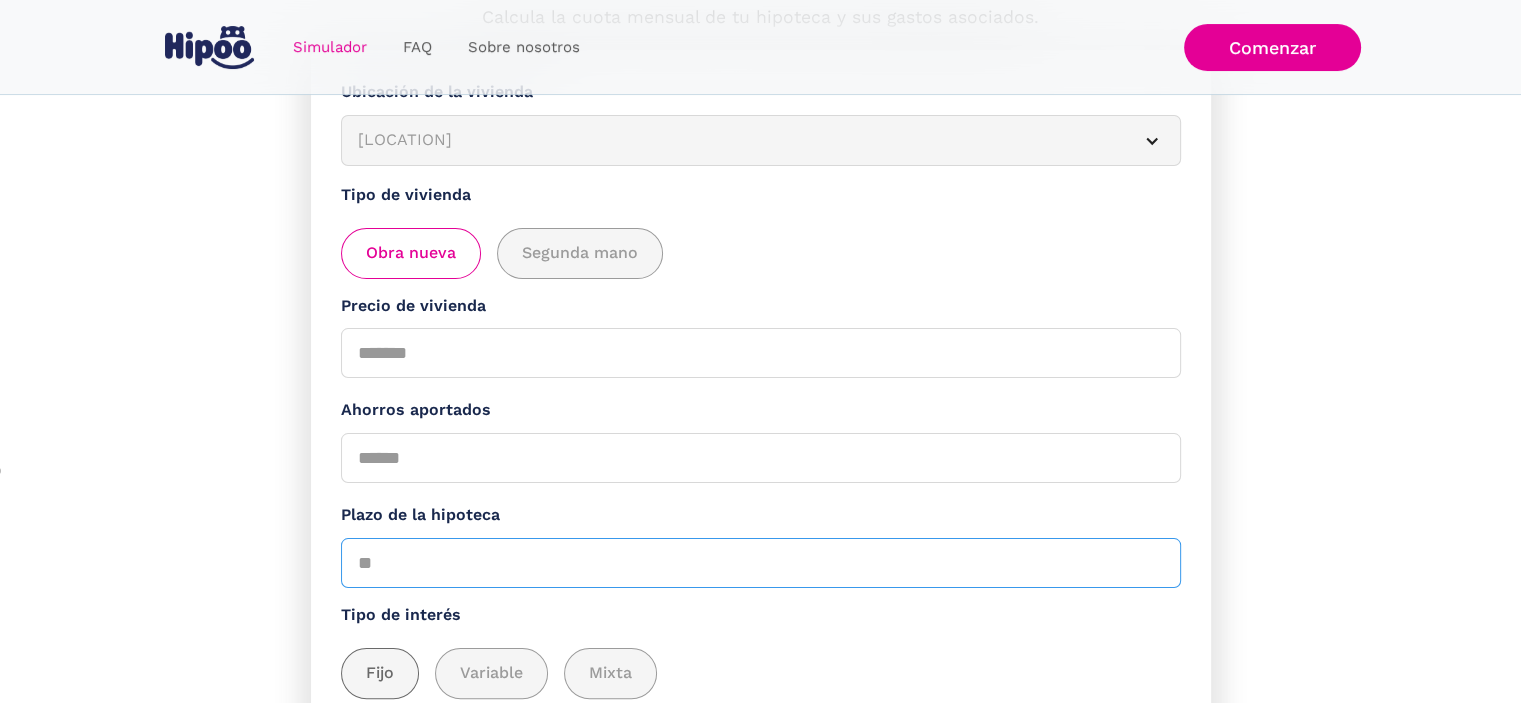 type on "**" 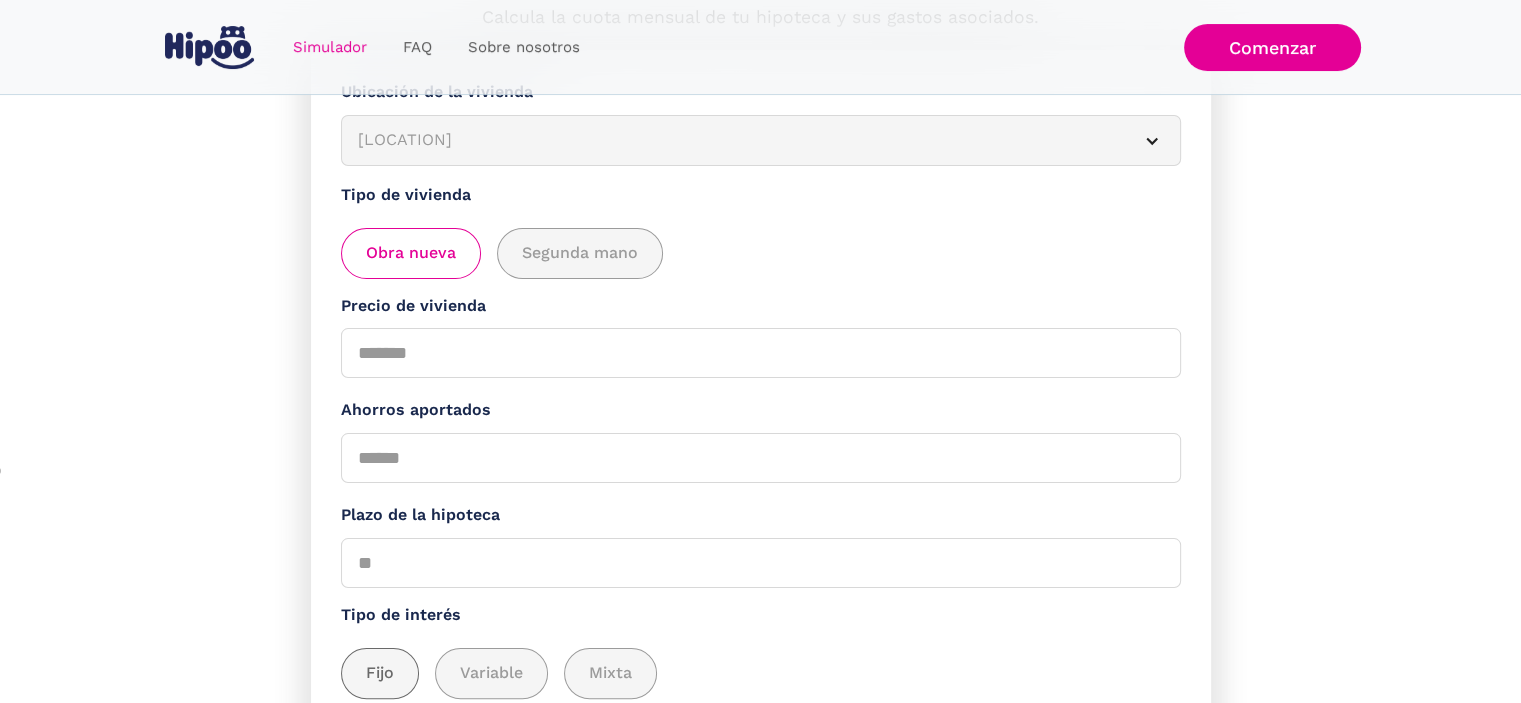 click at bounding box center (380, 673) 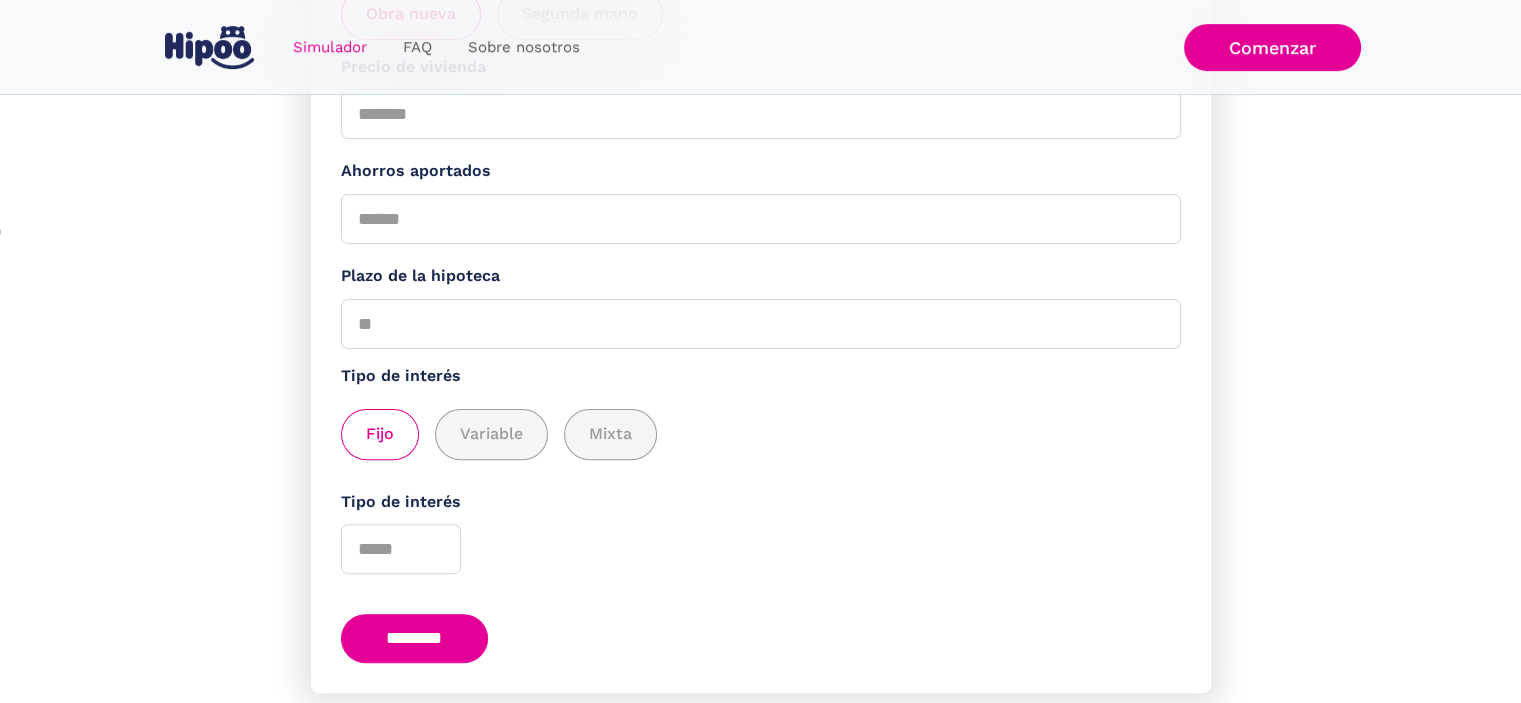 scroll, scrollTop: 506, scrollLeft: 0, axis: vertical 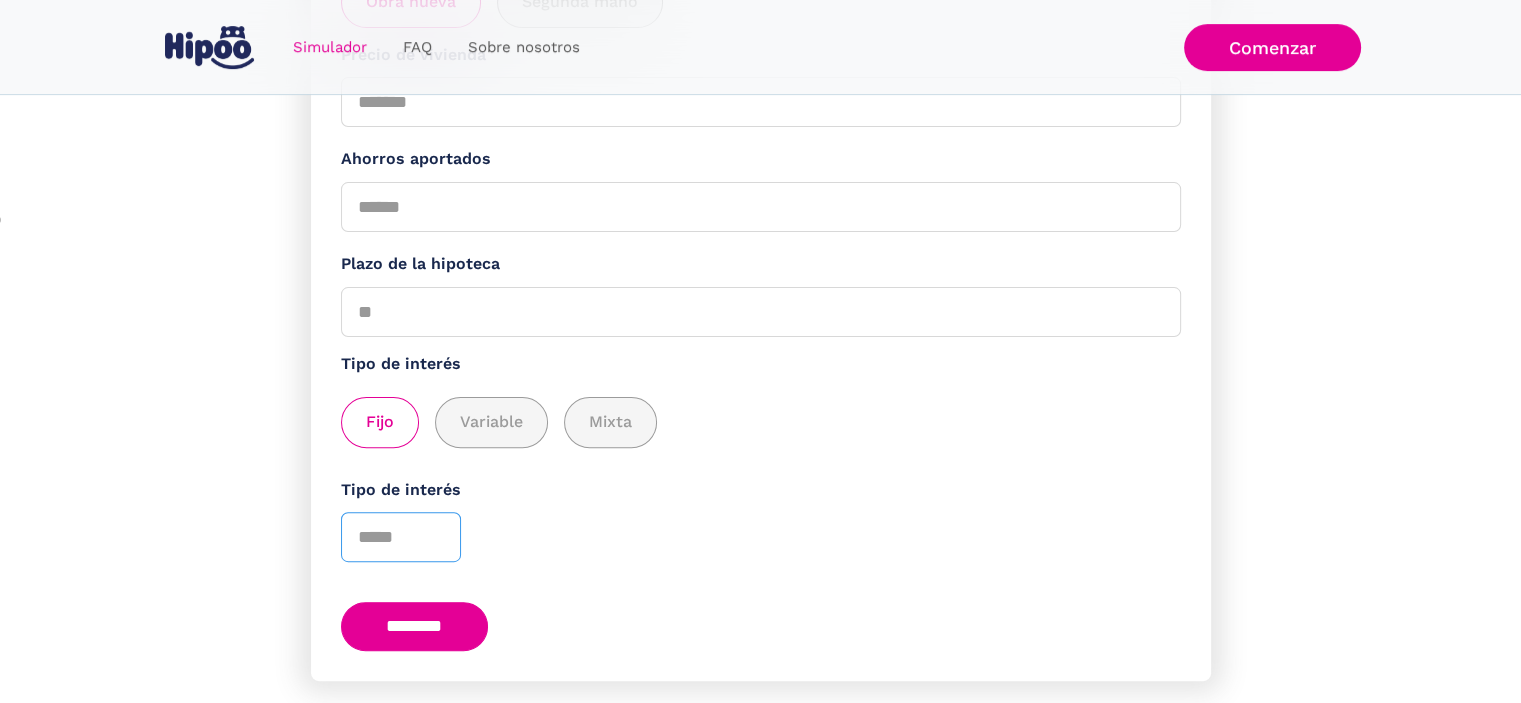 click on "Tipo de interés" at bounding box center [401, 537] 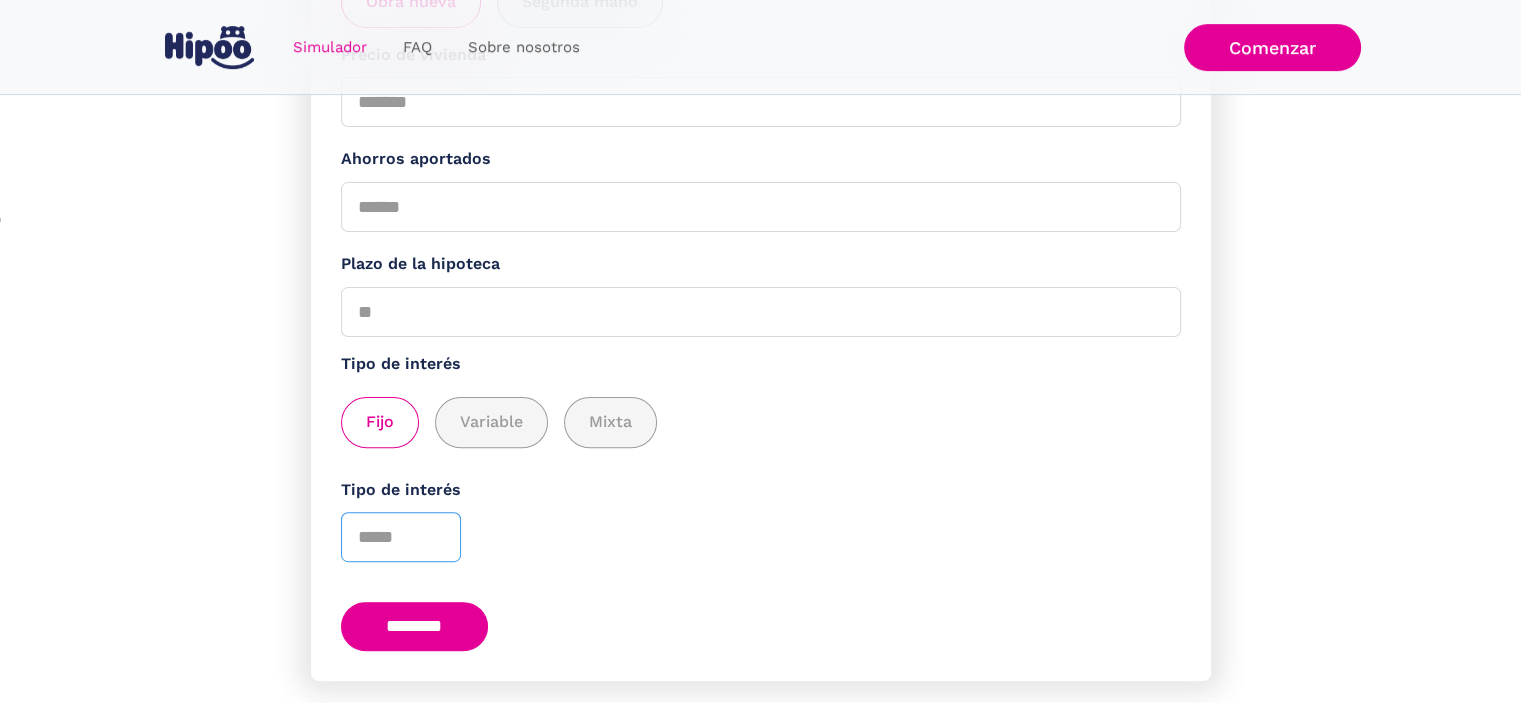 type on "*" 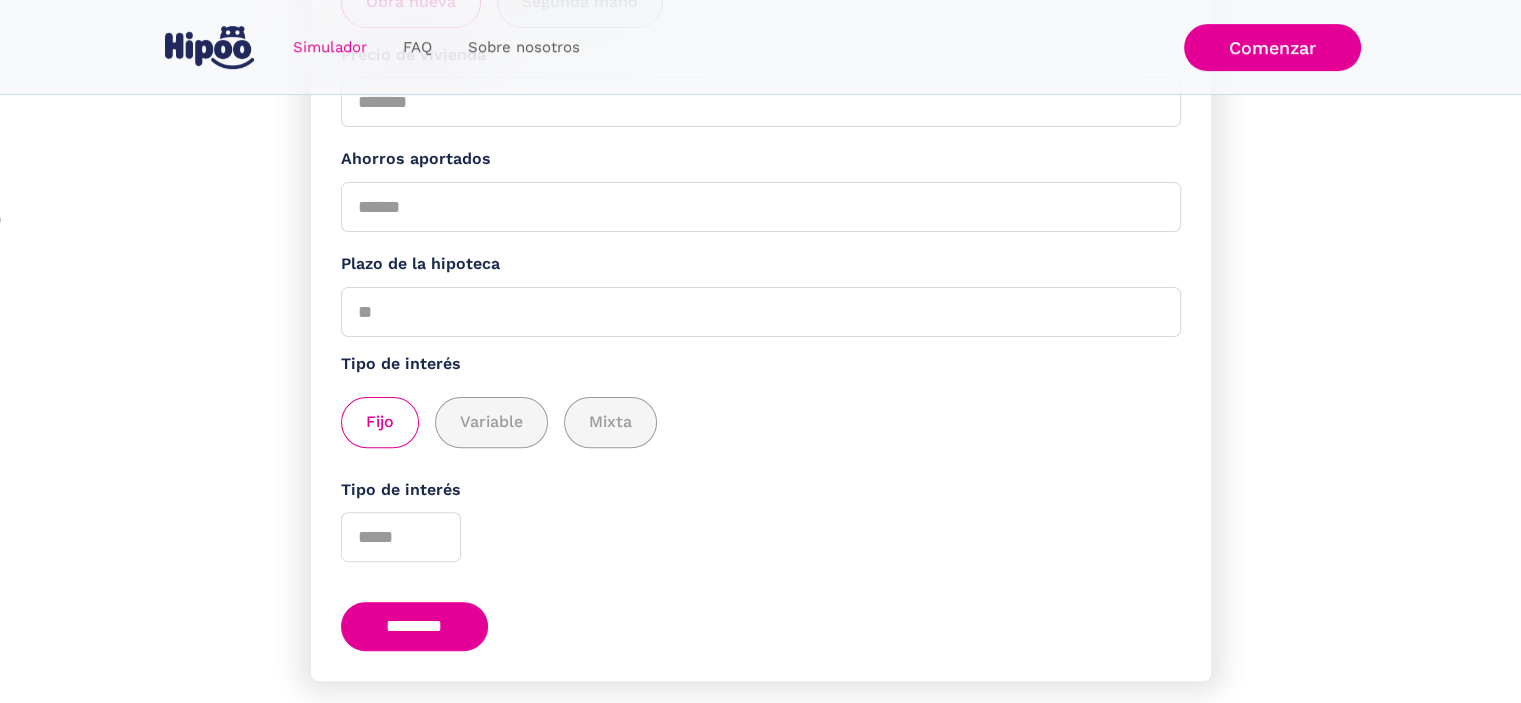 click on "********" at bounding box center [415, 626] 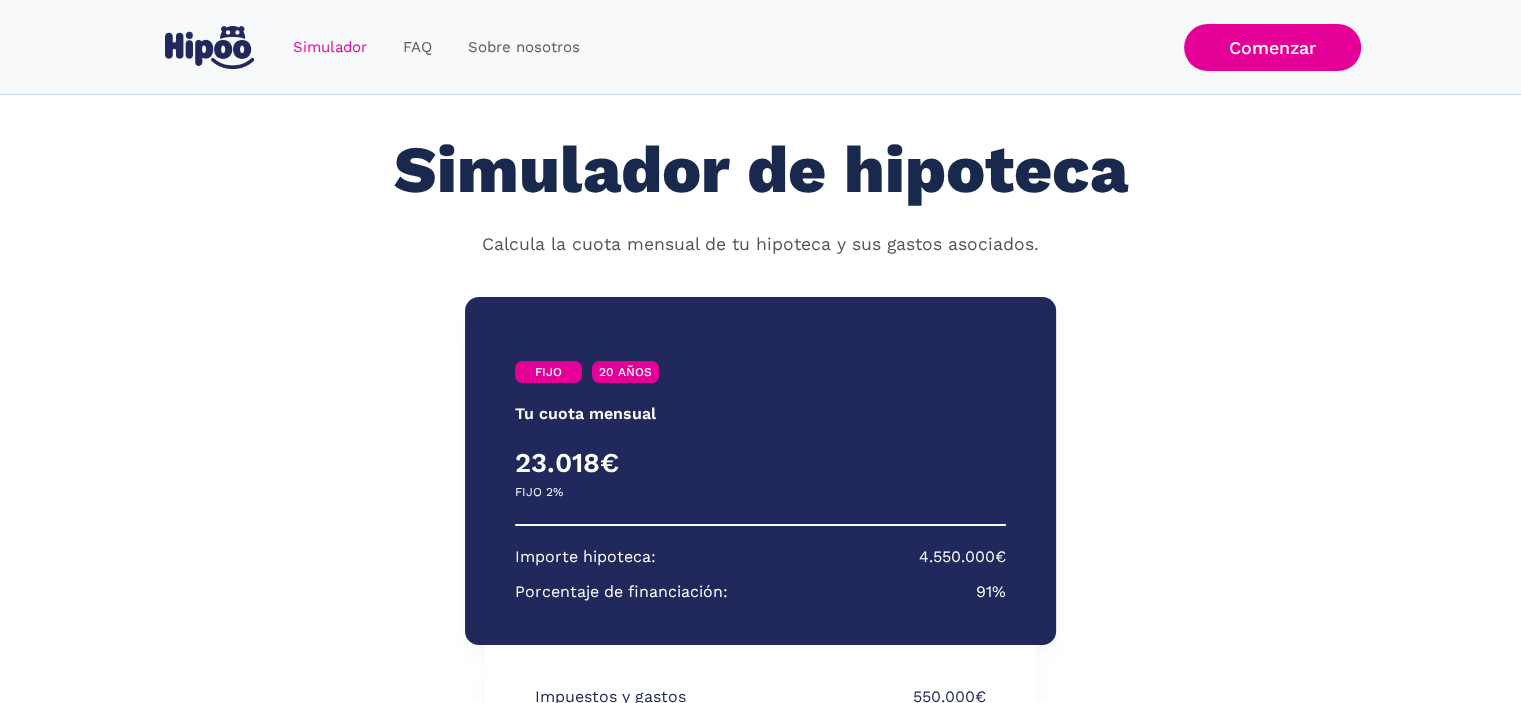 scroll, scrollTop: 0, scrollLeft: 0, axis: both 